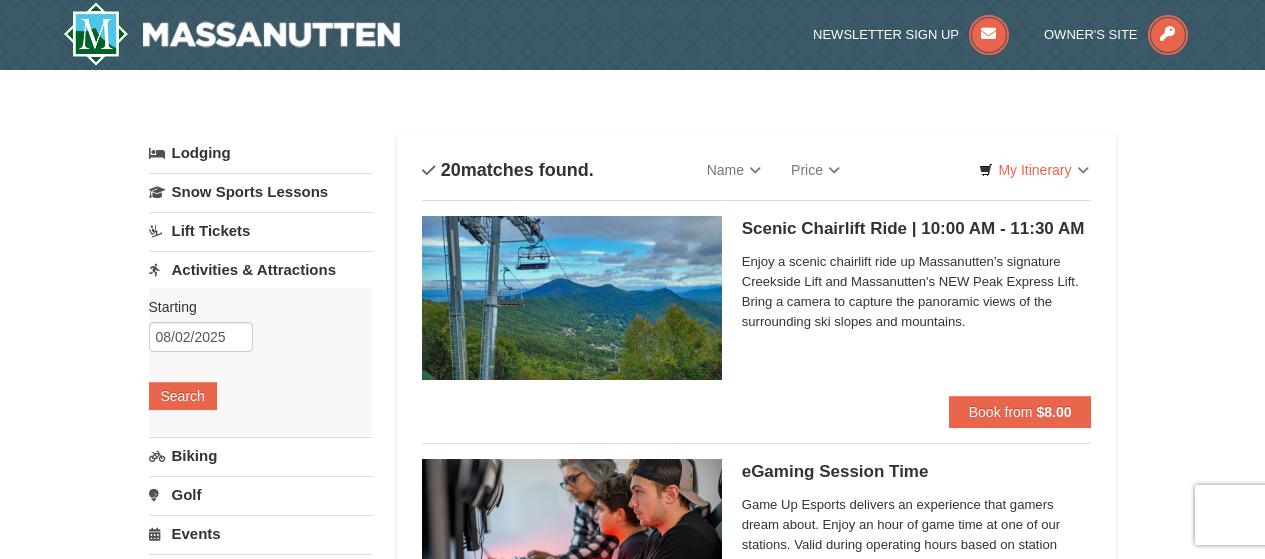 scroll, scrollTop: 0, scrollLeft: 0, axis: both 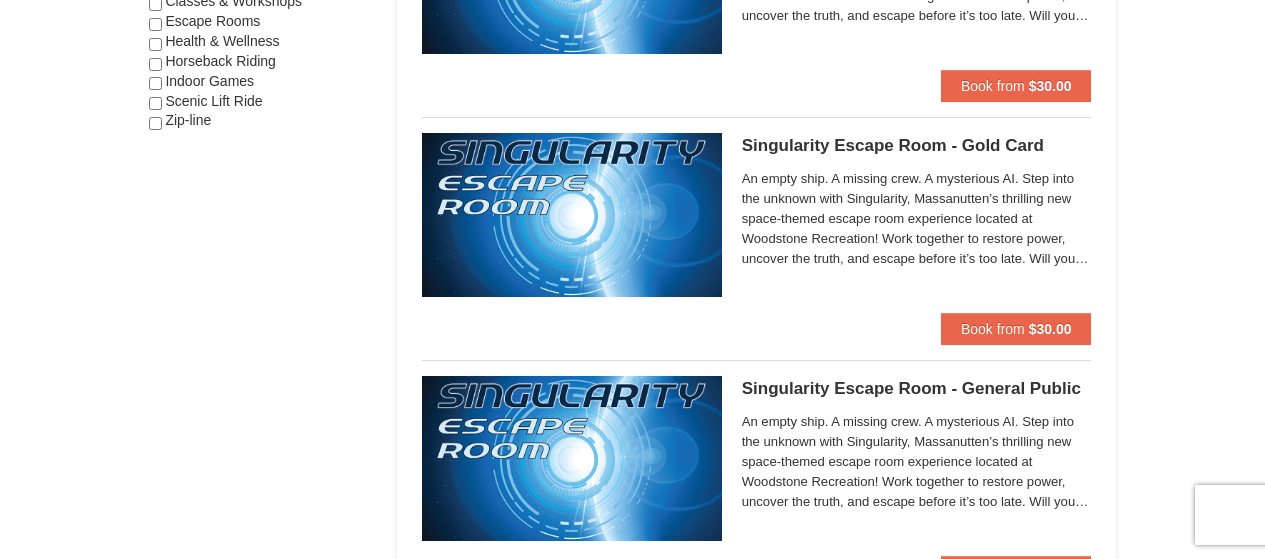 click on "An empty ship. A missing crew. A mysterious AI. Step into the unknown with Singularity, Massanutten’s thrilling new space-themed escape room experience located at Woodstone Recreation! Work together to restore power, uncover the truth, and escape before it’s too late. Will you solve the mystery—or become part of it?
Escape Rooms are typically a social/group activity. By purchasing online, you agree that you understand you may be paired with other groups during your selected session time. If you would like to have a private event, please call us at [PHONE] to check availability. Parties with children under 13 must book via phone and reserve the entire room. Singularity also has physical requirements, including being able to stoop down for a short period of time as well as brief overhead reaching. If a group has difficulty doing either of these activities, please ask our Gamemaster for assistance." at bounding box center (917, 219) 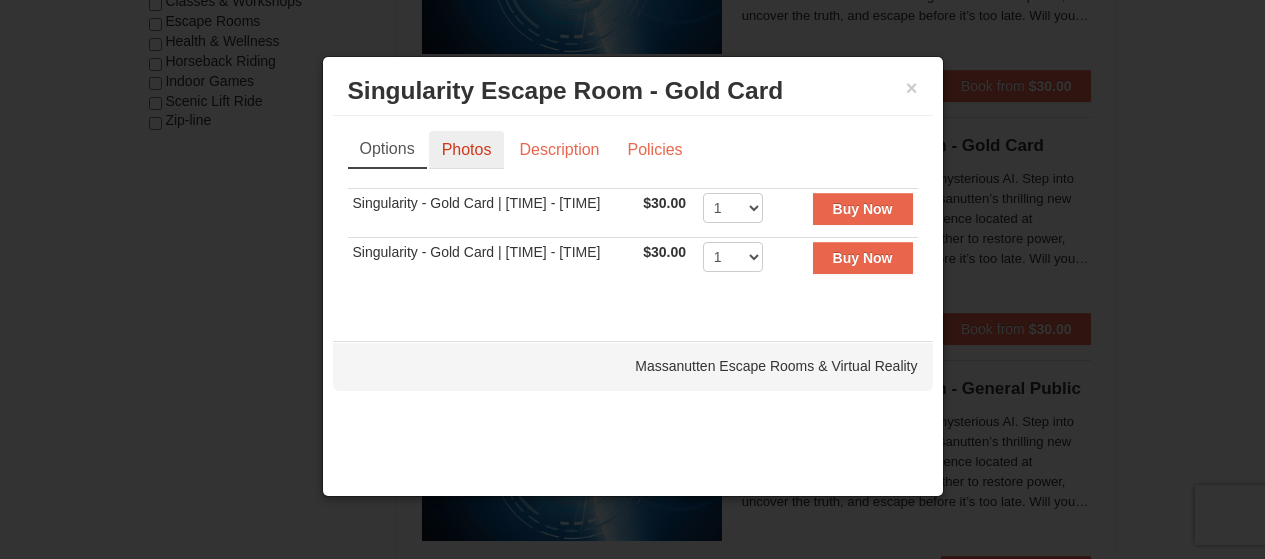 click on "Photos" at bounding box center [467, 150] 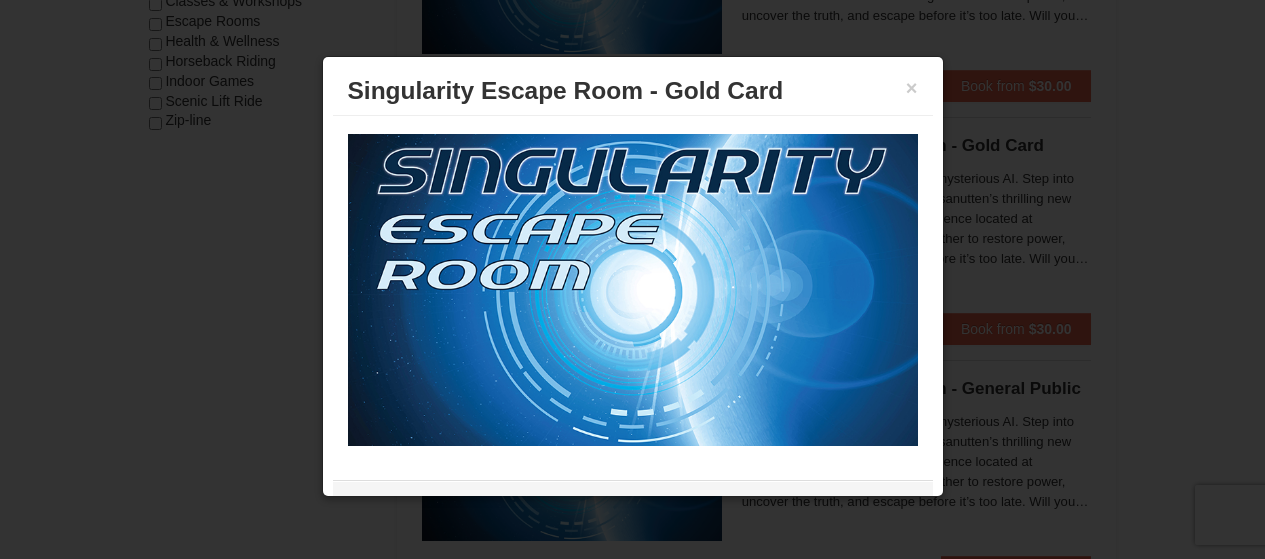 scroll, scrollTop: 58, scrollLeft: 0, axis: vertical 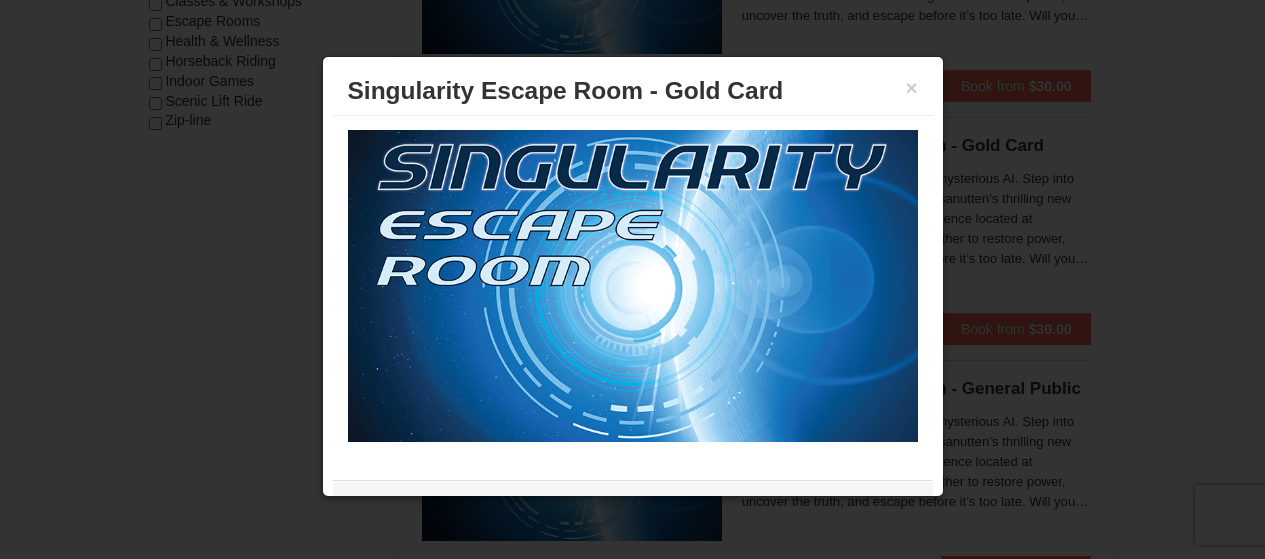 click at bounding box center (633, 286) 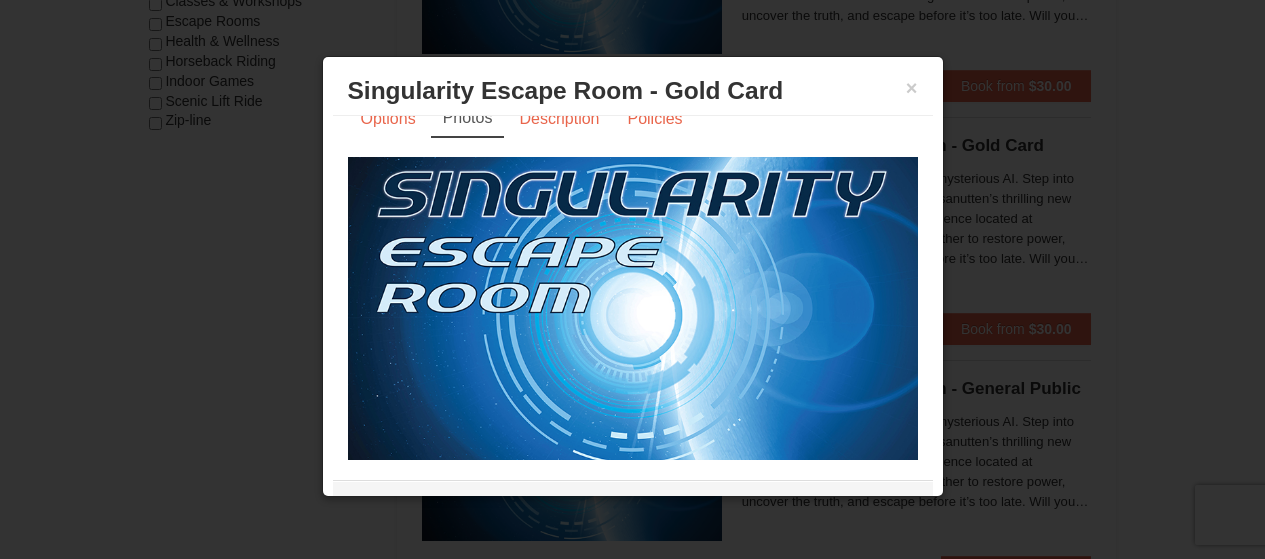 scroll, scrollTop: 0, scrollLeft: 0, axis: both 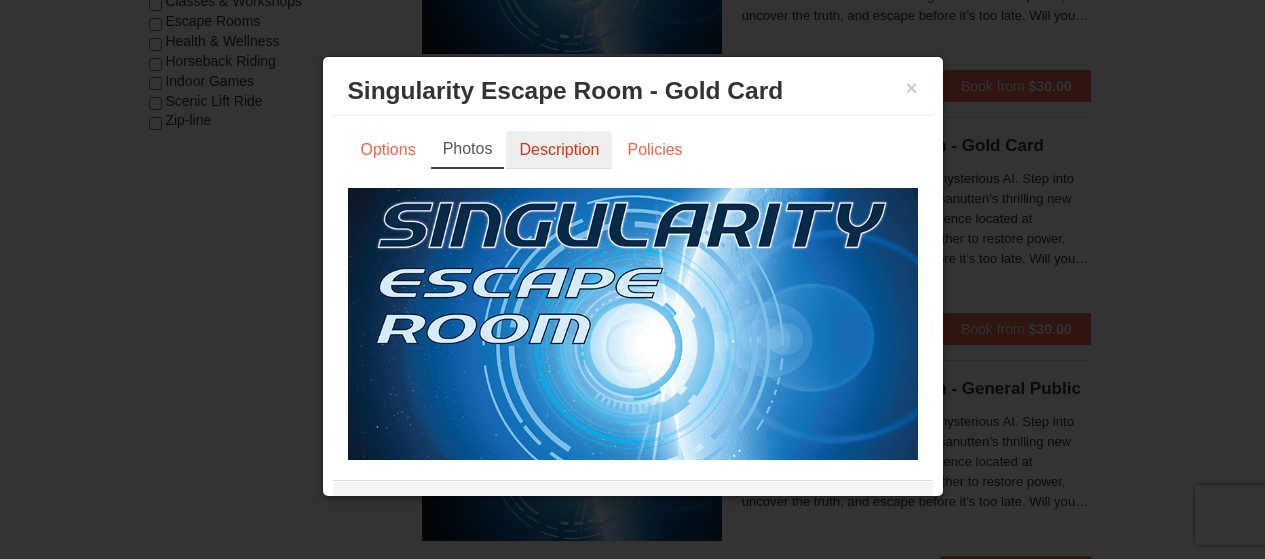 click on "Description" at bounding box center [559, 150] 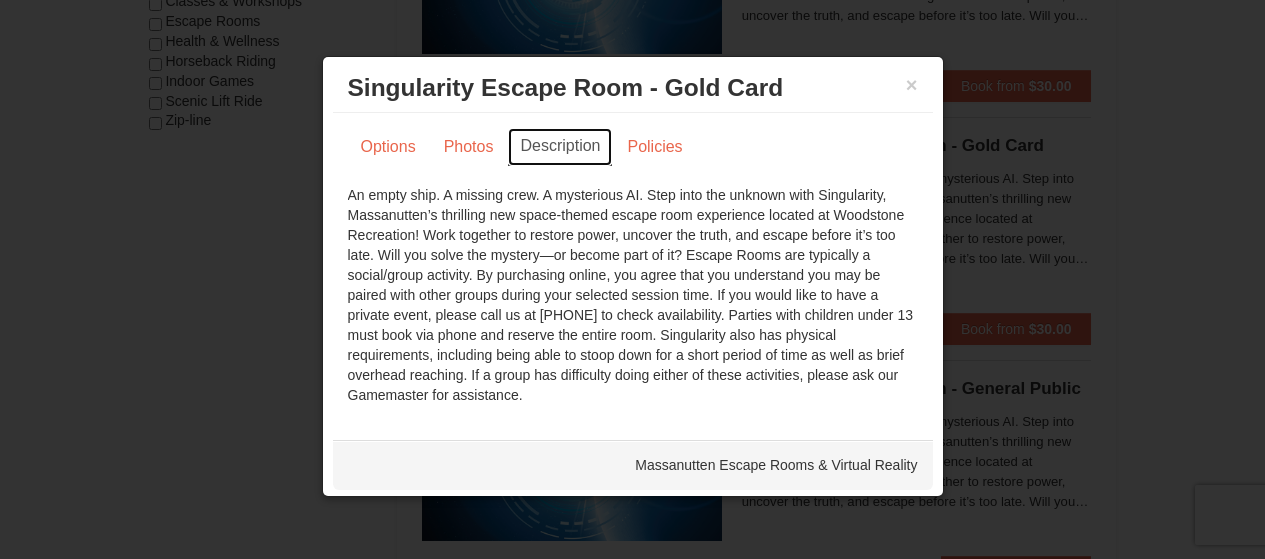 scroll, scrollTop: 6, scrollLeft: 0, axis: vertical 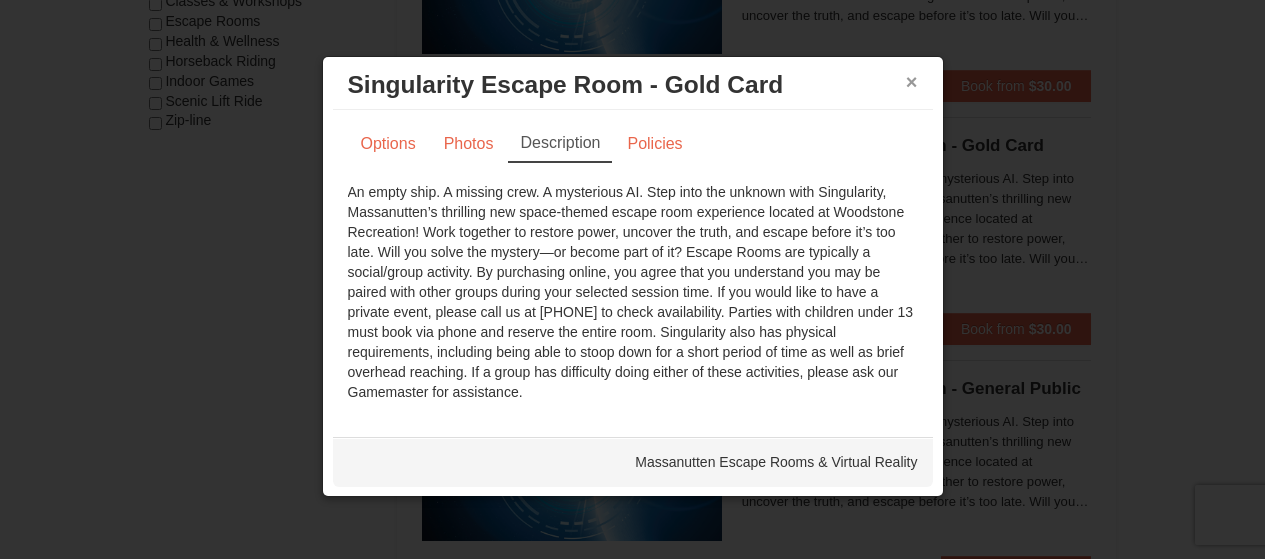 click on "×" at bounding box center (912, 82) 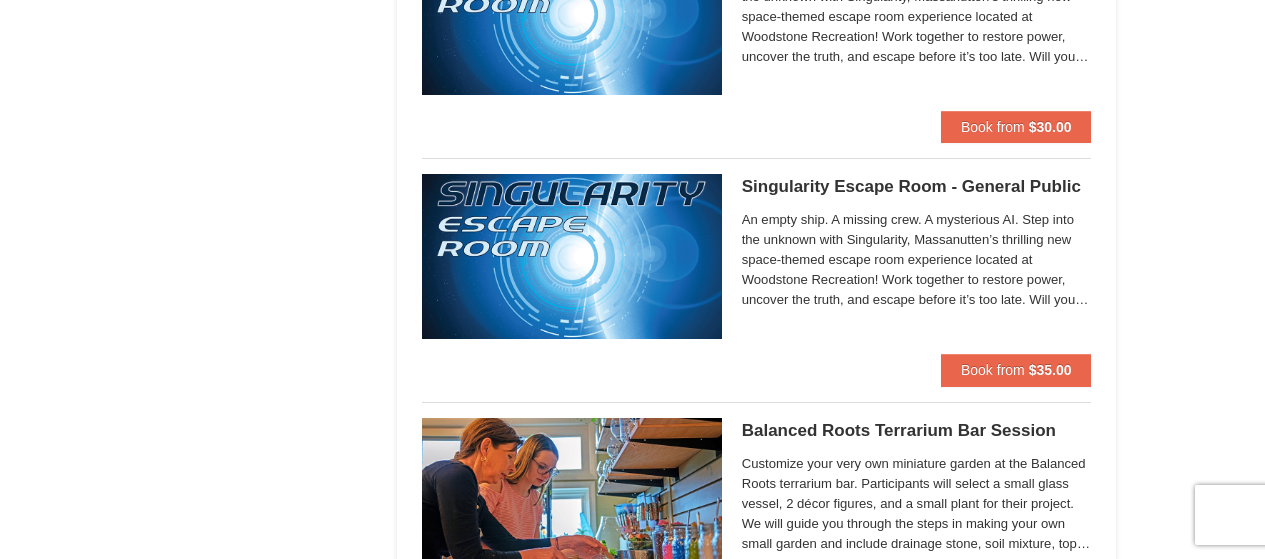 scroll, scrollTop: 1500, scrollLeft: 0, axis: vertical 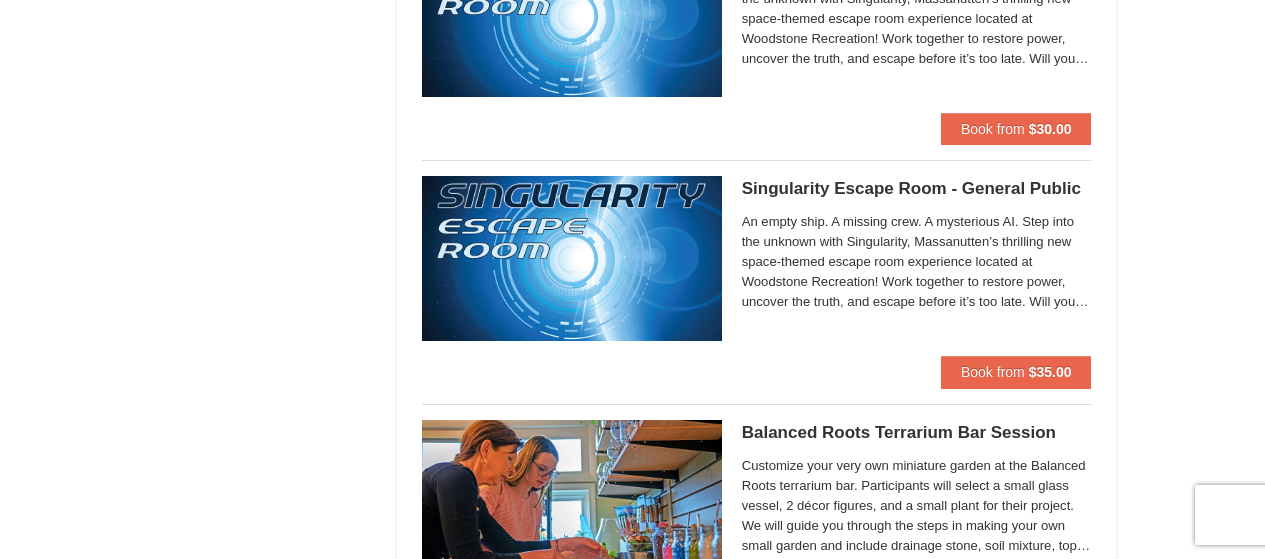 click on "An empty ship. A mysterious AI. Step into the unknown with Singularity, Massanutten’s thrilling new space-themed escape room experience located at Woodstone Recreation! Work together to restore power, uncover the truth, and escape before it’s too late. Will you solve the mystery—or become part of it?
Escape Rooms are typically a social/group activity. By purchasing online, you agree that you understand you may be paired with other groups during your selected session time. If you would like to have a private event, please call us at [PHONE] to check availability. Parties with children under 13 must book via phone and reserve the entire room. Singularity also has physical requirements, including being able to stoop down for a short period of time as well as brief overhead reaching. If a group has difficulty doing either of these activities, please ask our Gamemaster for assistance." at bounding box center [917, 262] 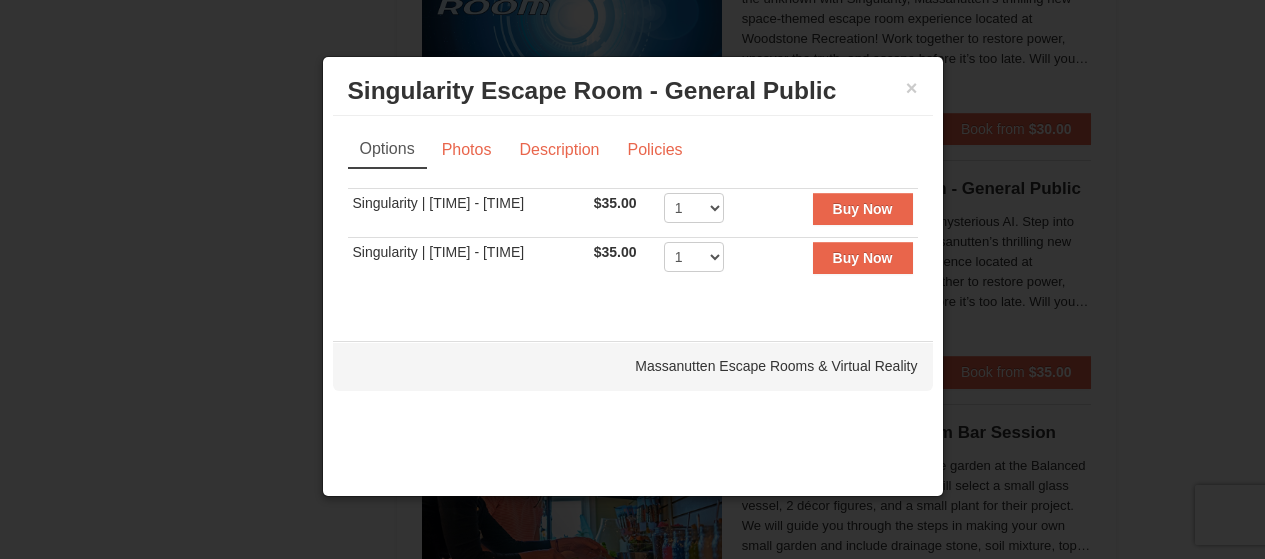 scroll, scrollTop: 0, scrollLeft: 0, axis: both 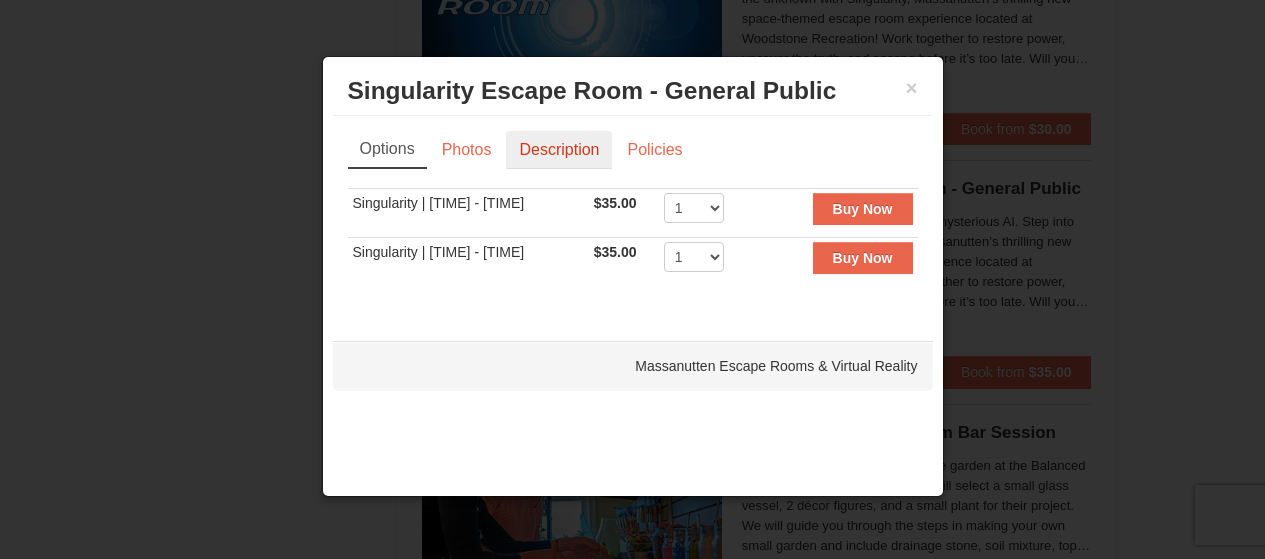 click on "Description" at bounding box center (559, 150) 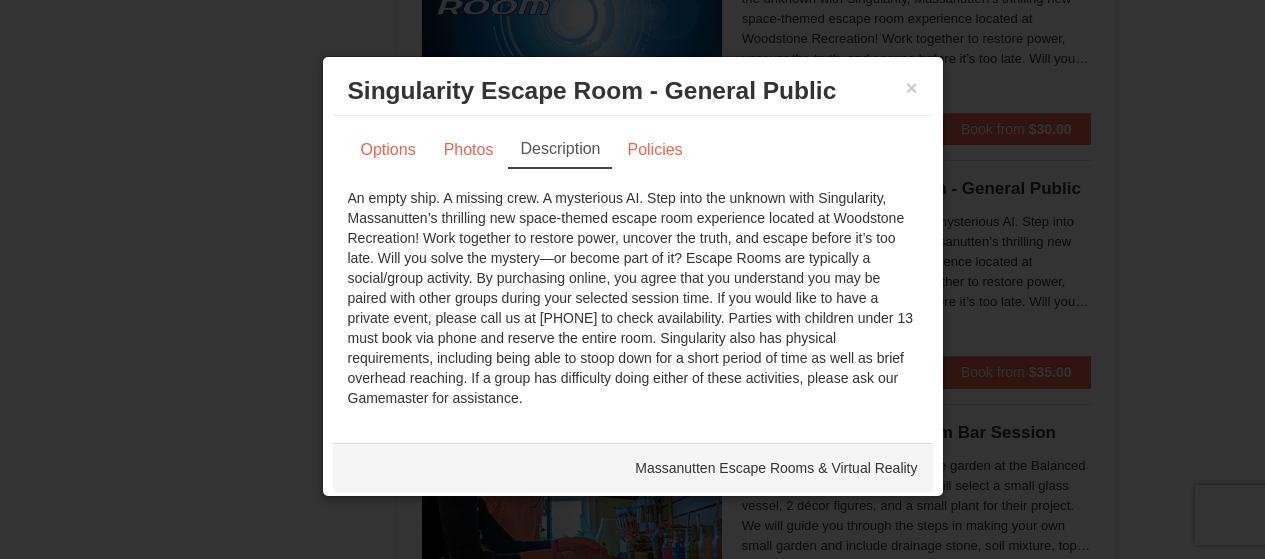 click on "×
Singularity Escape Room - General Public  Massanutten Escape Rooms & Virtual Reality" at bounding box center (633, 91) 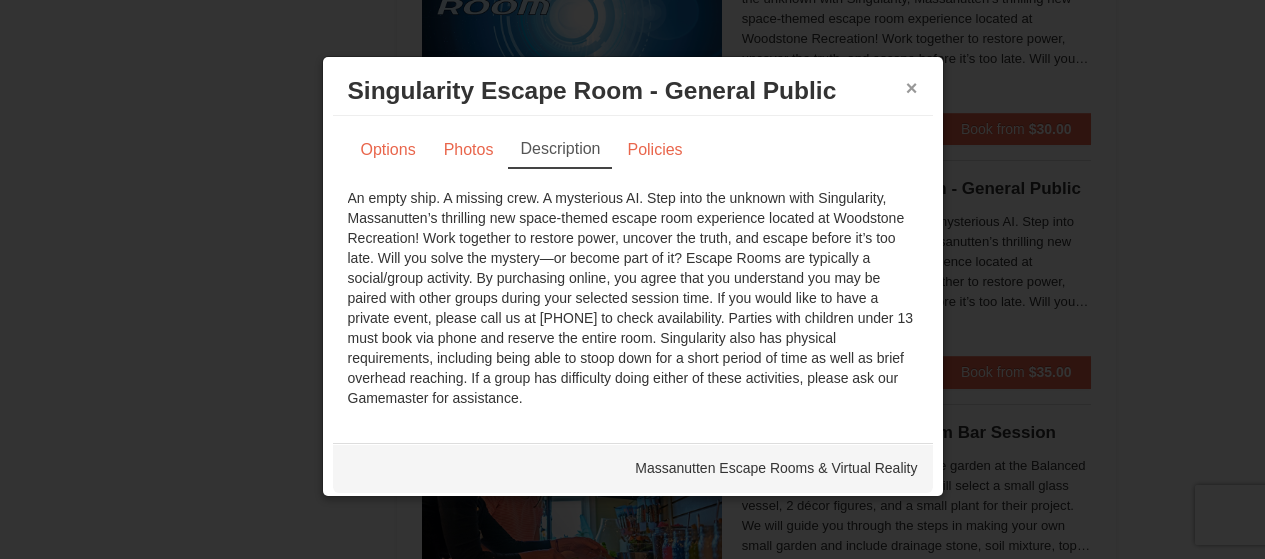 click on "×" at bounding box center [912, 88] 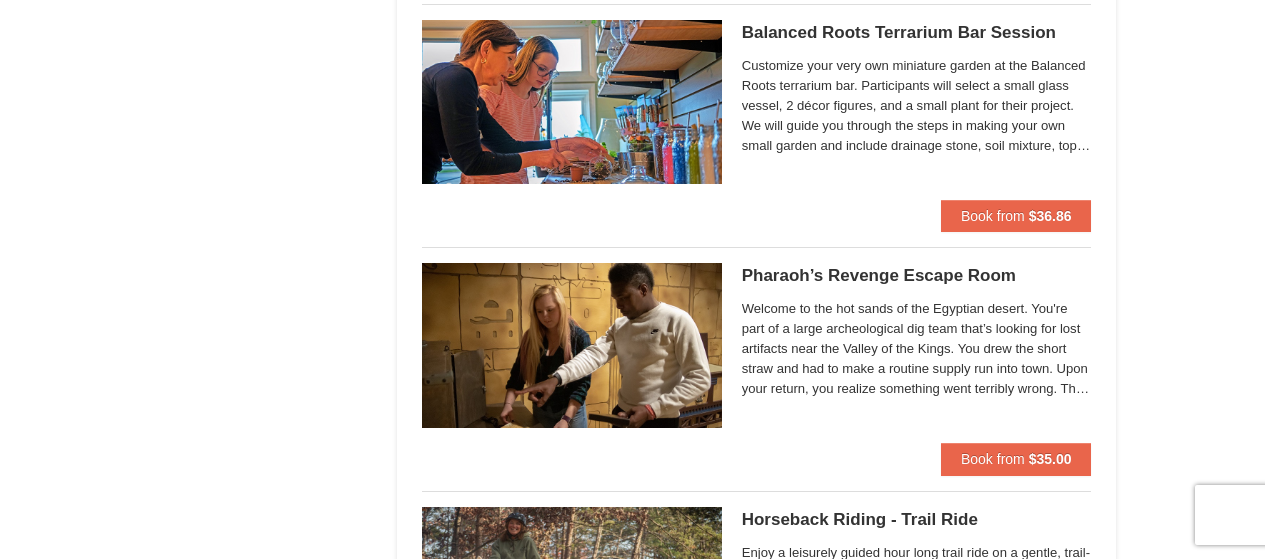 scroll, scrollTop: 2000, scrollLeft: 0, axis: vertical 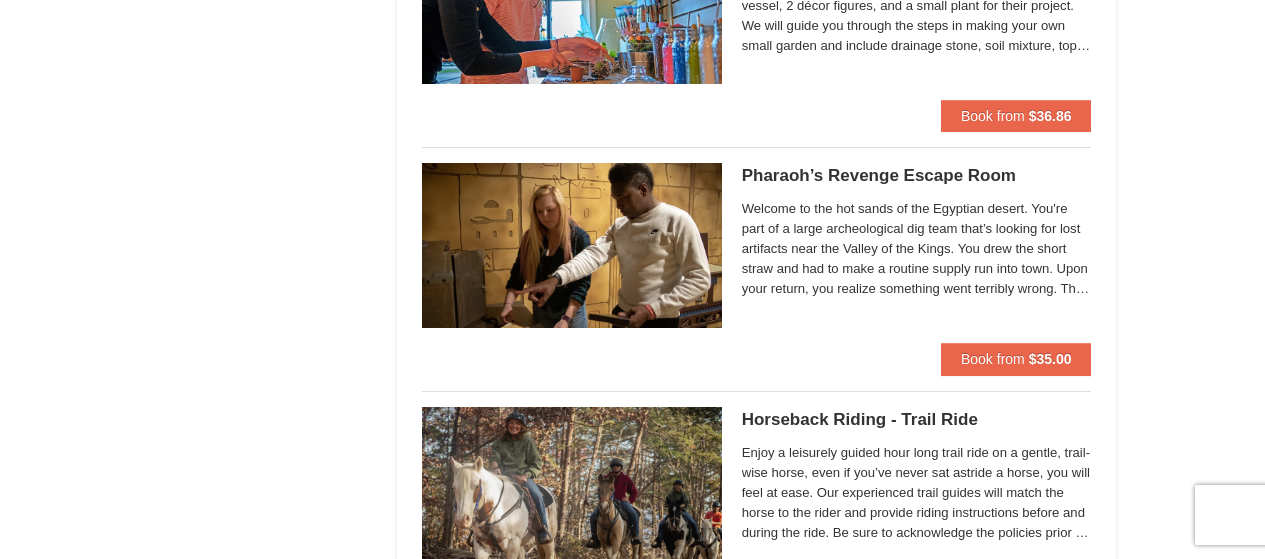 click on "Welcome to the hot sands of the Egyptian desert. You're part of a large archeological dig team that’s looking for lost artifacts near the Valley of the Kings. You drew the short straw and had to make a routine  supply run into town. Upon your return, you realize something went terribly wrong. The other members who stayed behind at the dig site are lying outside of the field office, barely conscious and near death. Now it’s up to you to figure out what caused this sickness and help  the team before it’s too late.
Pharaoh’s Revenge has physical requirements, including being able to stoop down for a short period of time as well as brief overhead reaching. If a group has difficulty doing either of these activities, please ask our Gamemaster for assistance. | Ages 13+" at bounding box center (917, 249) 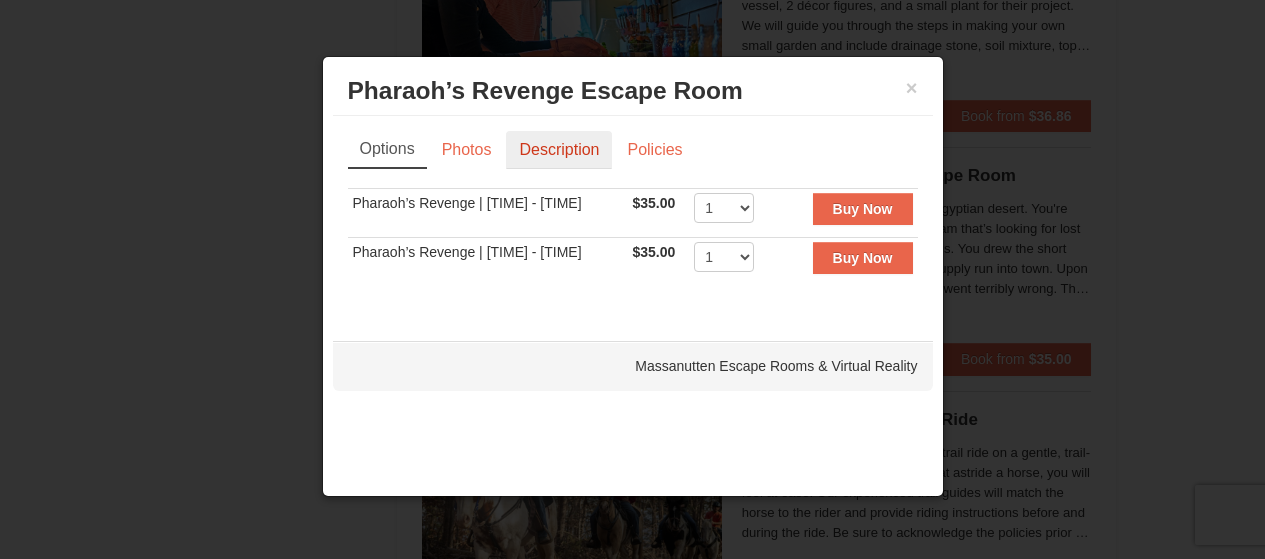 click on "Description" at bounding box center (559, 150) 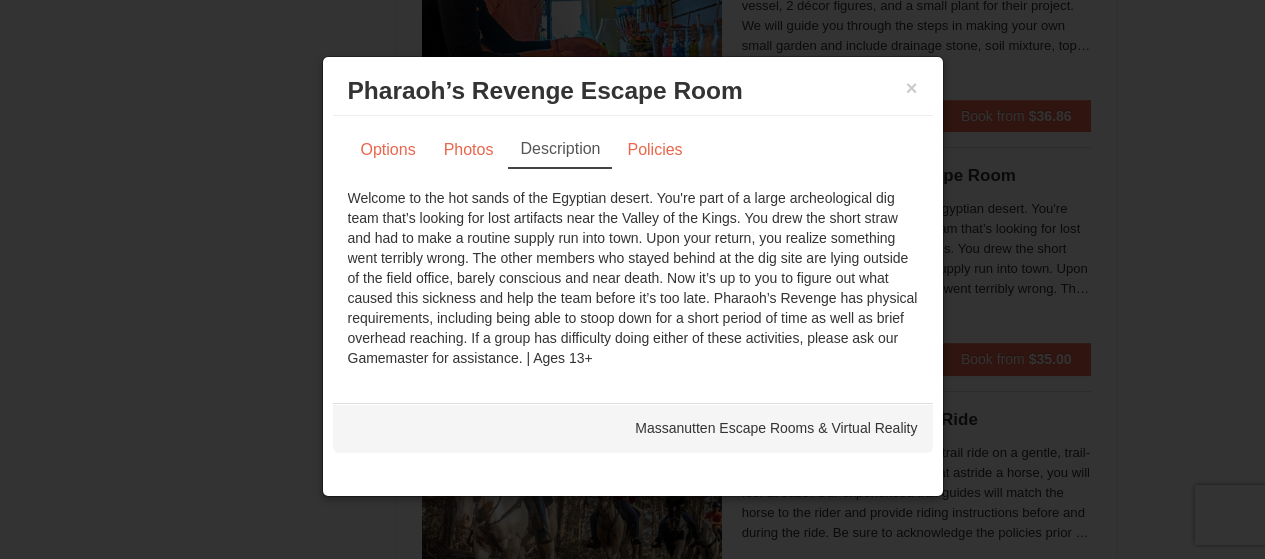 click on "×
Pharaoh’s Revenge Escape Room  Massanutten Escape Rooms & Virtual Reality" at bounding box center (633, 91) 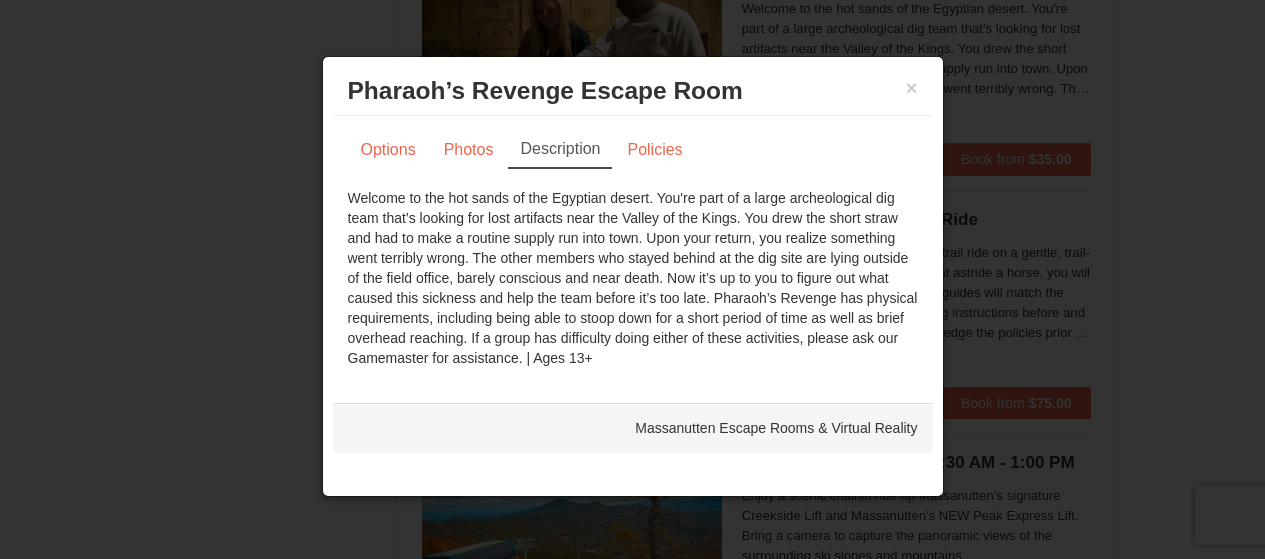 scroll, scrollTop: 2300, scrollLeft: 0, axis: vertical 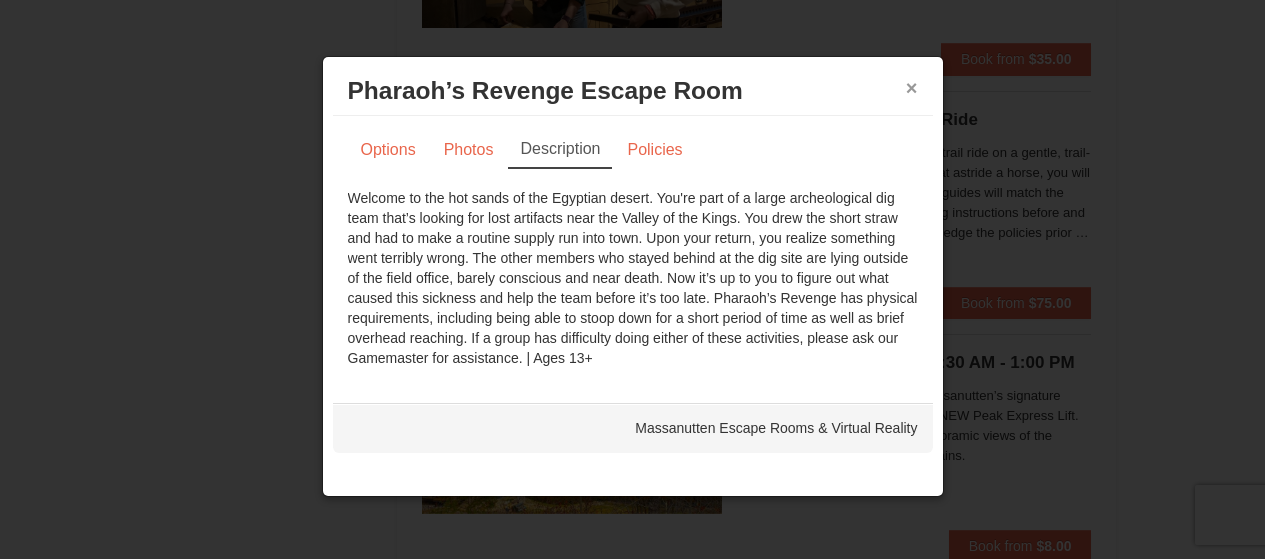 click on "×" at bounding box center (912, 88) 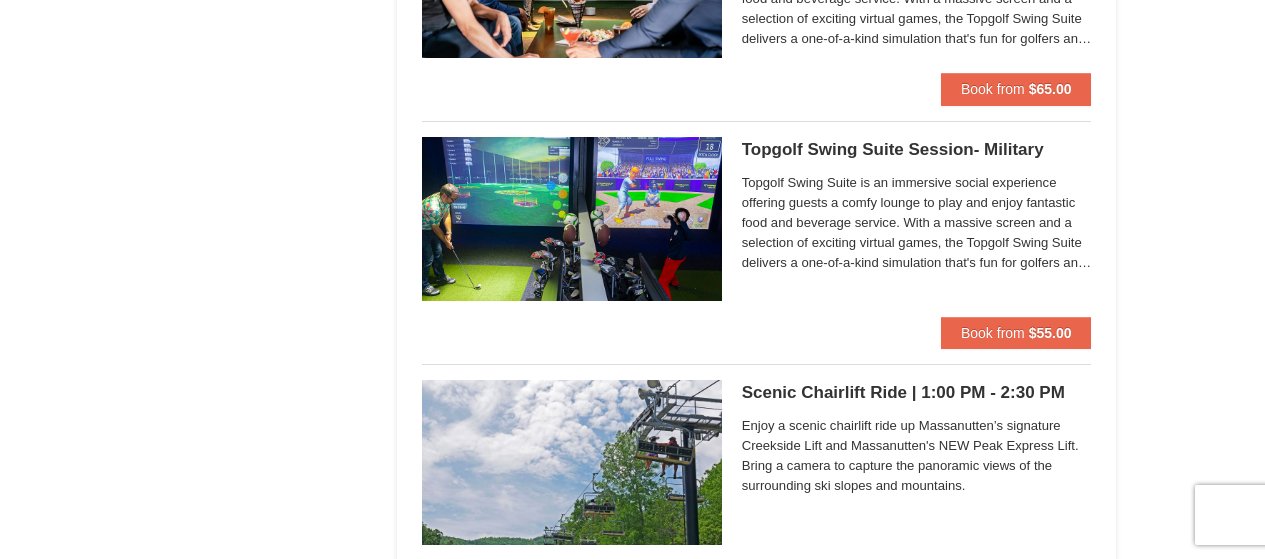 scroll, scrollTop: 2900, scrollLeft: 0, axis: vertical 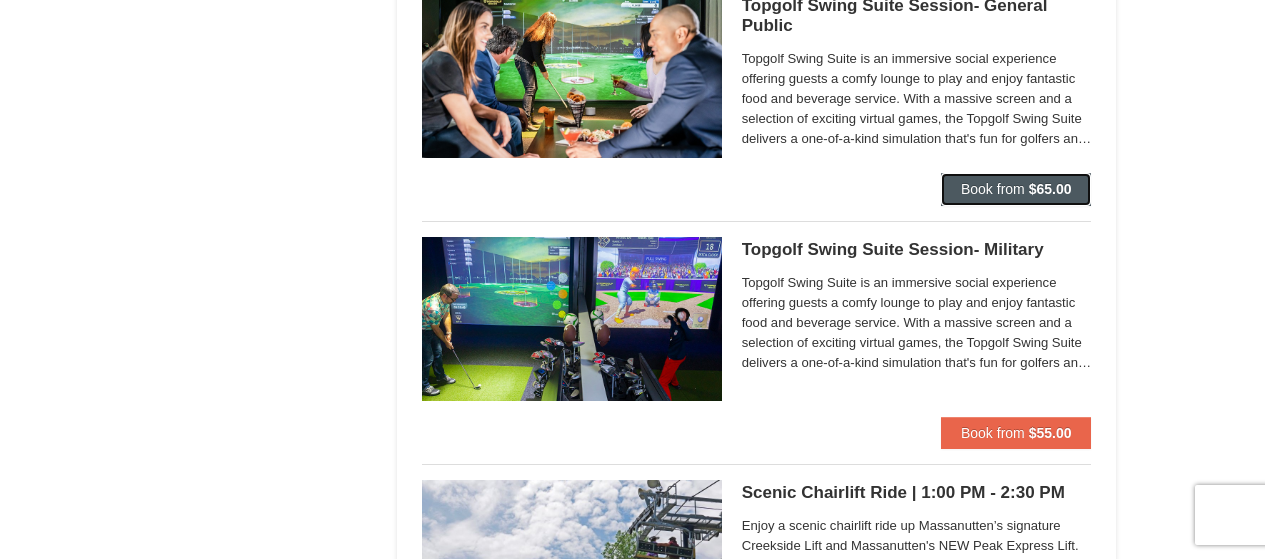 click on "Book from" at bounding box center (993, 189) 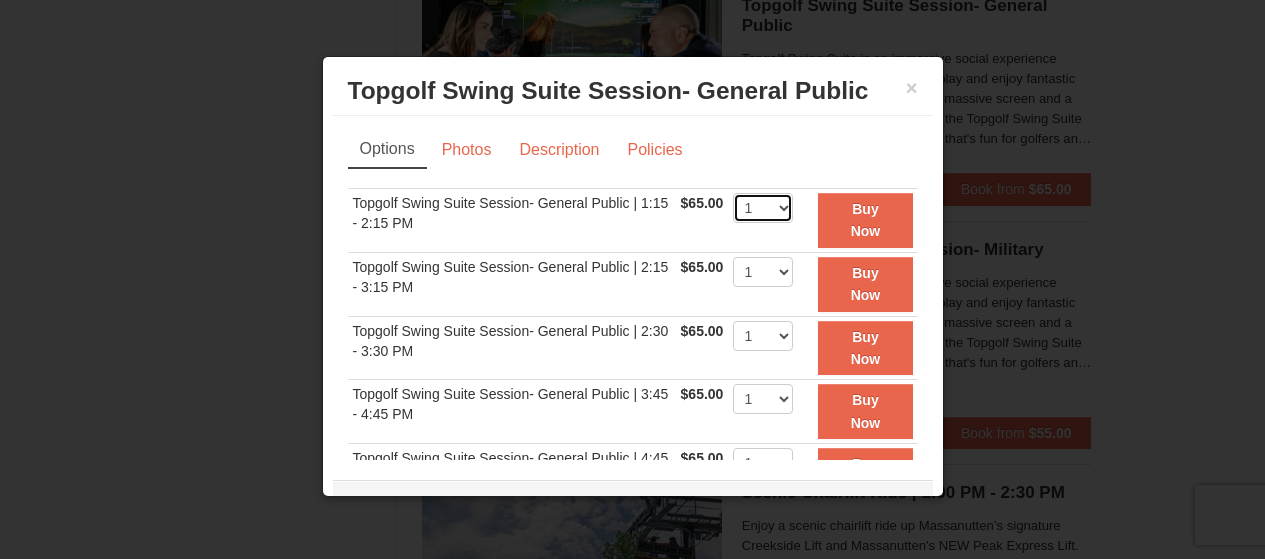 click on "1" at bounding box center (763, 208) 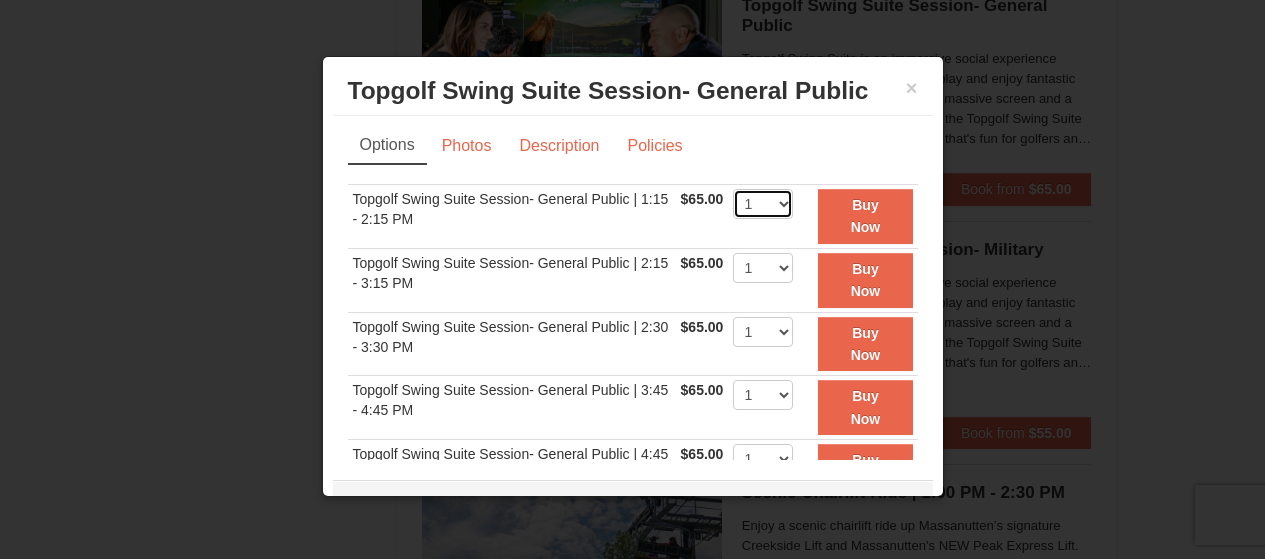 scroll, scrollTop: 0, scrollLeft: 0, axis: both 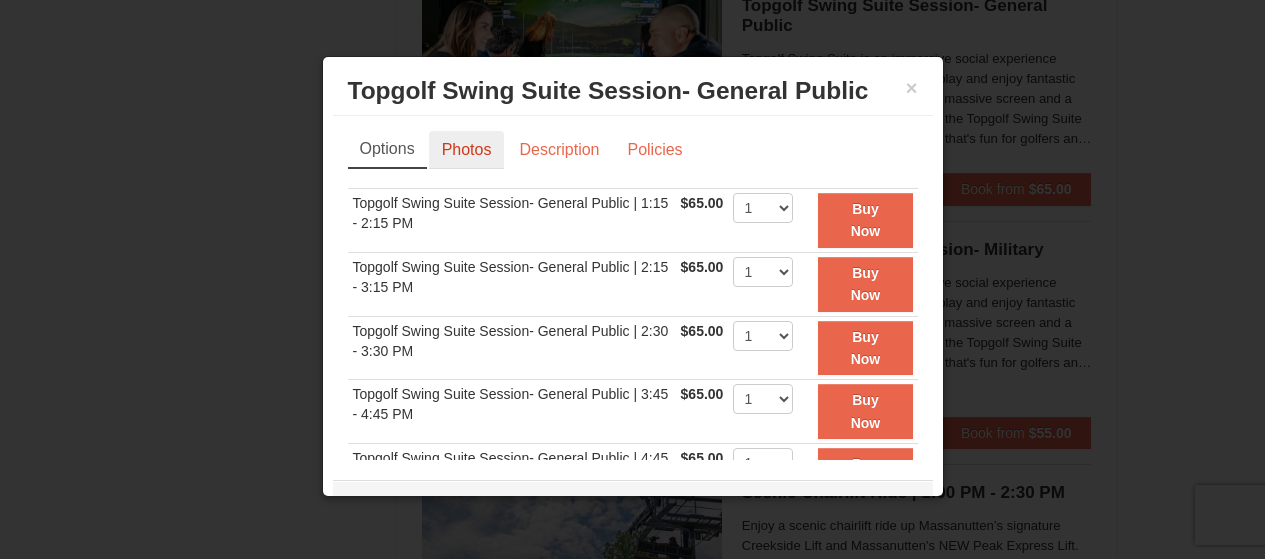 click on "Photos" at bounding box center (467, 150) 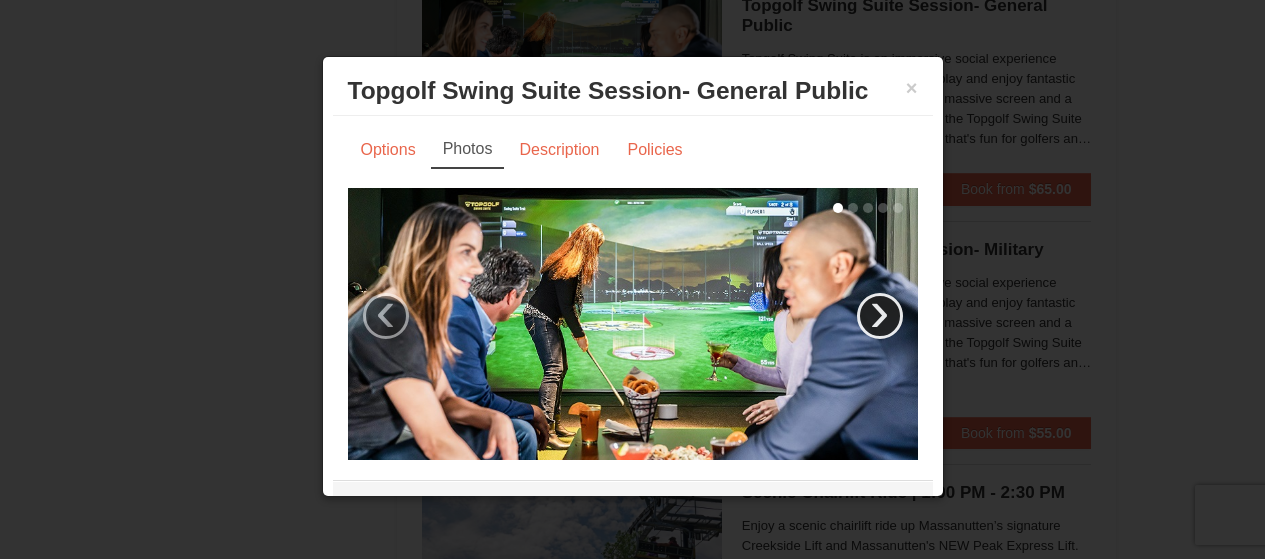 click on "›" at bounding box center [880, 316] 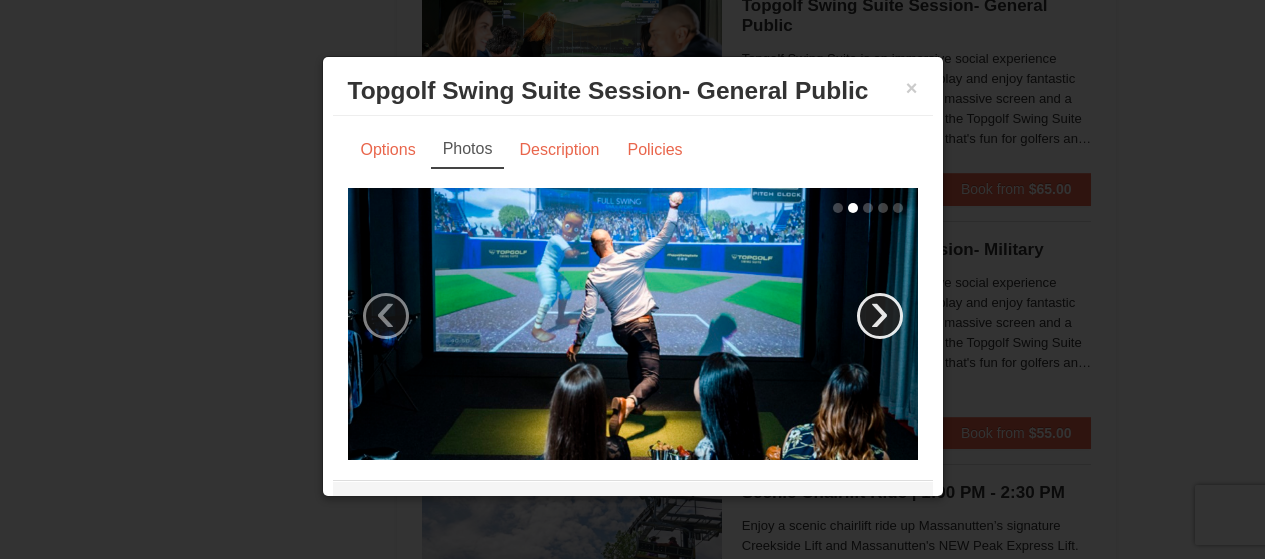 click on "›" at bounding box center (880, 316) 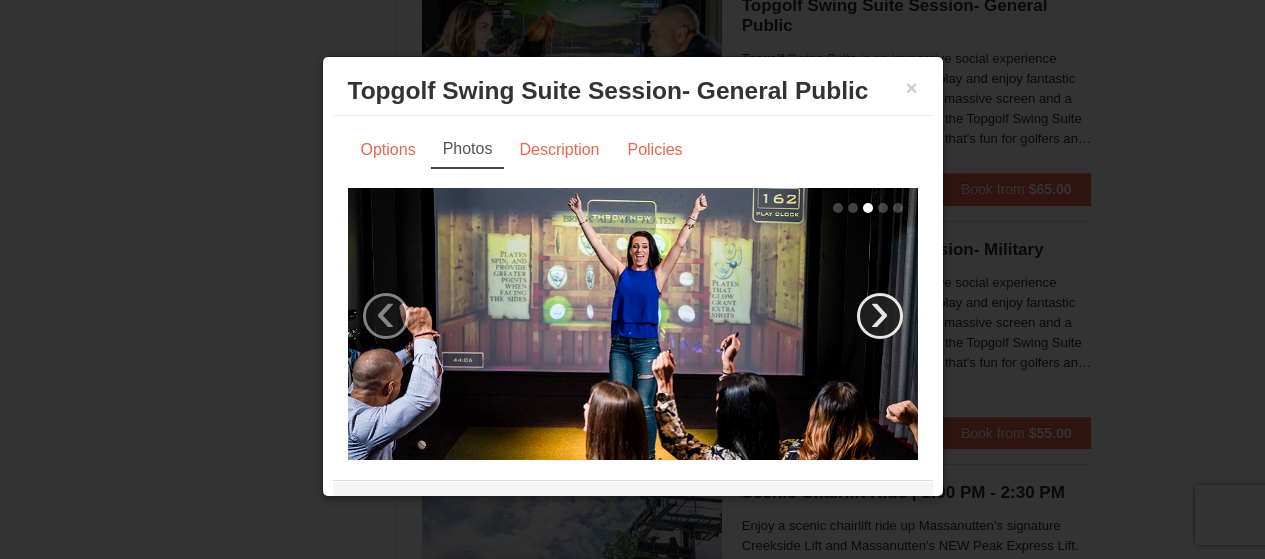 click on "›" at bounding box center [880, 316] 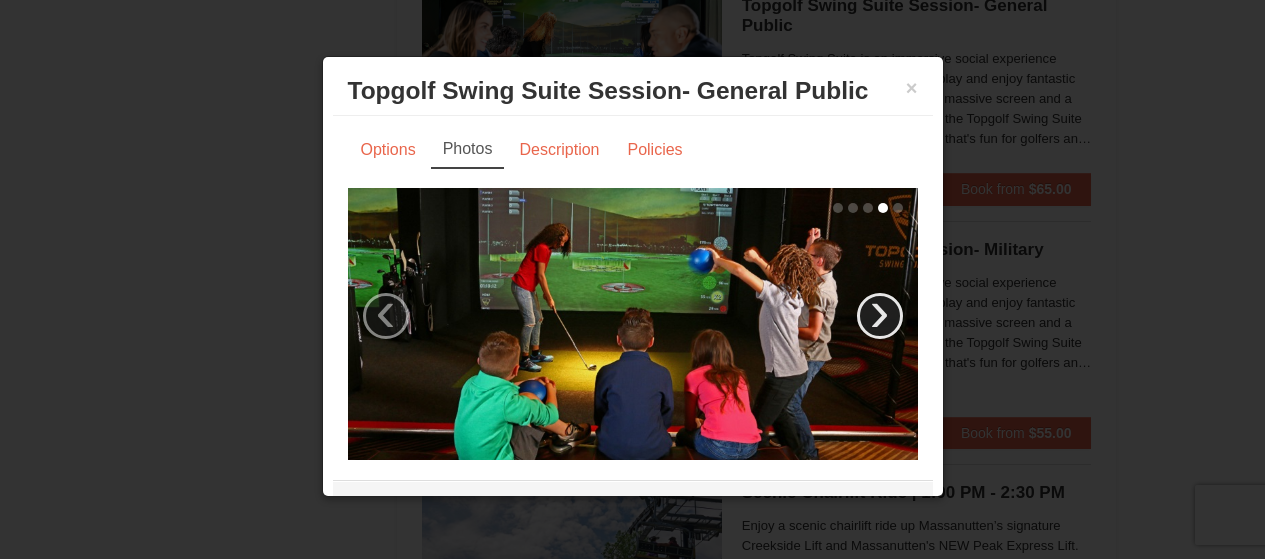 click on "›" at bounding box center [880, 316] 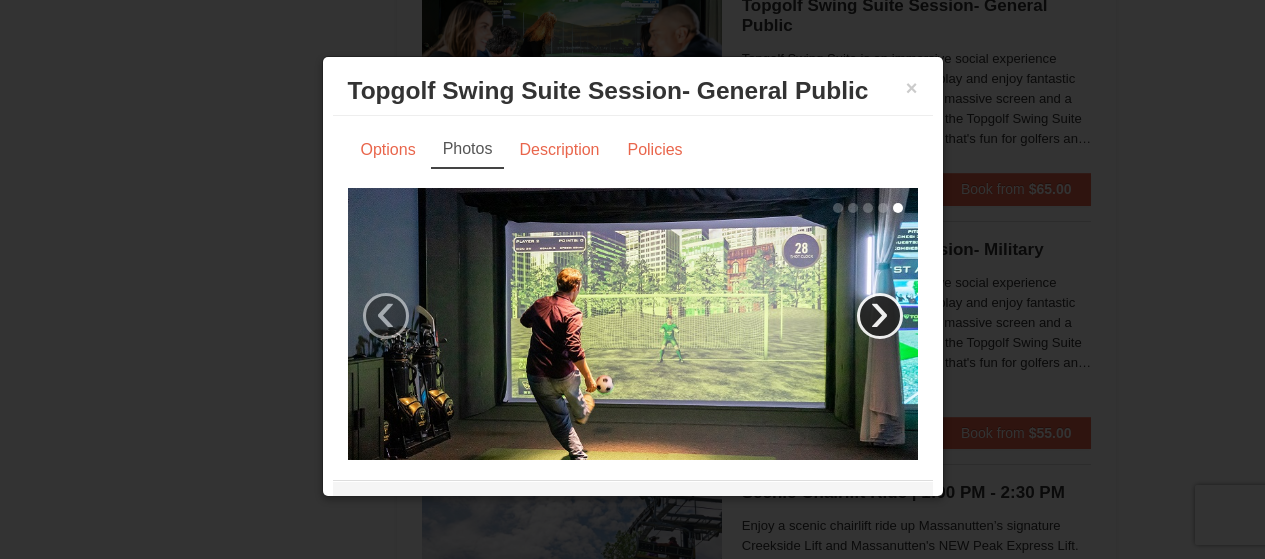 click on "›" at bounding box center (880, 316) 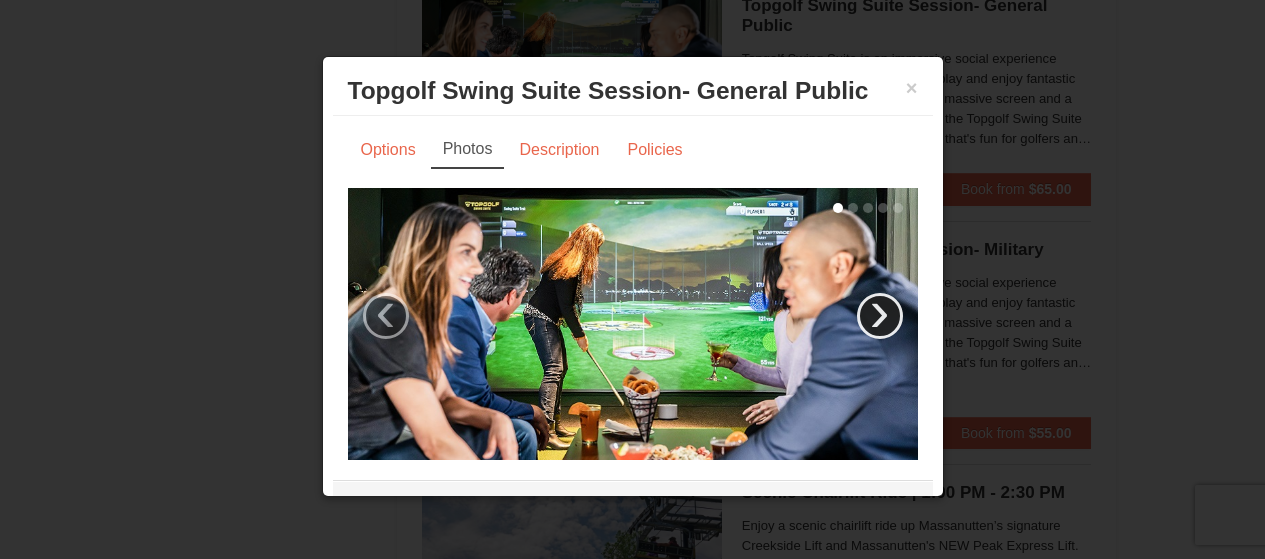 click on "›" at bounding box center (880, 316) 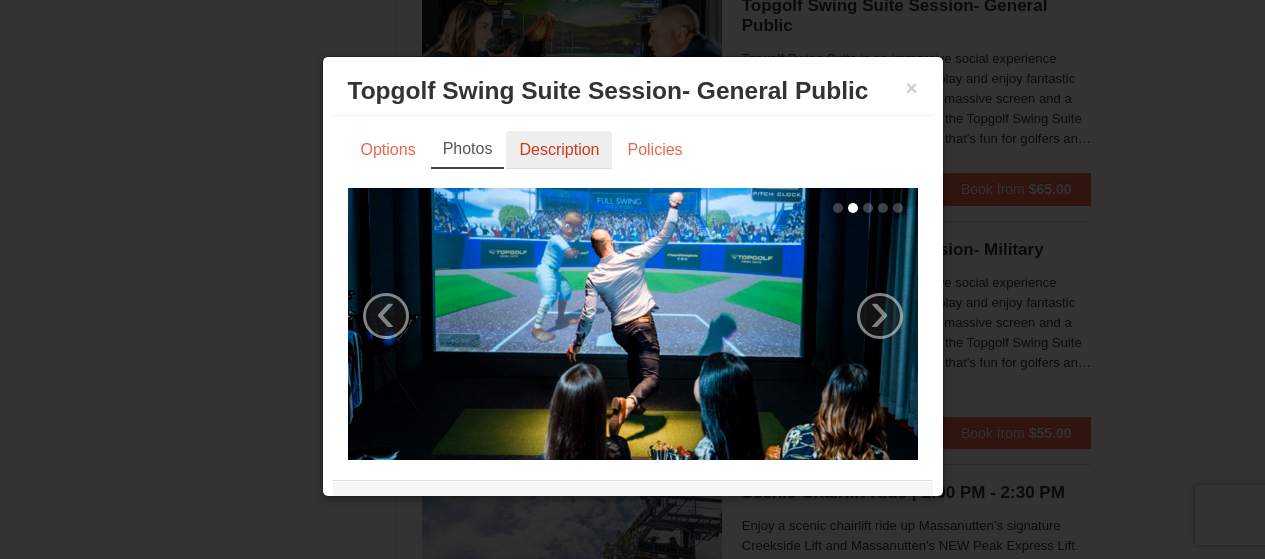 click on "Description" at bounding box center [559, 150] 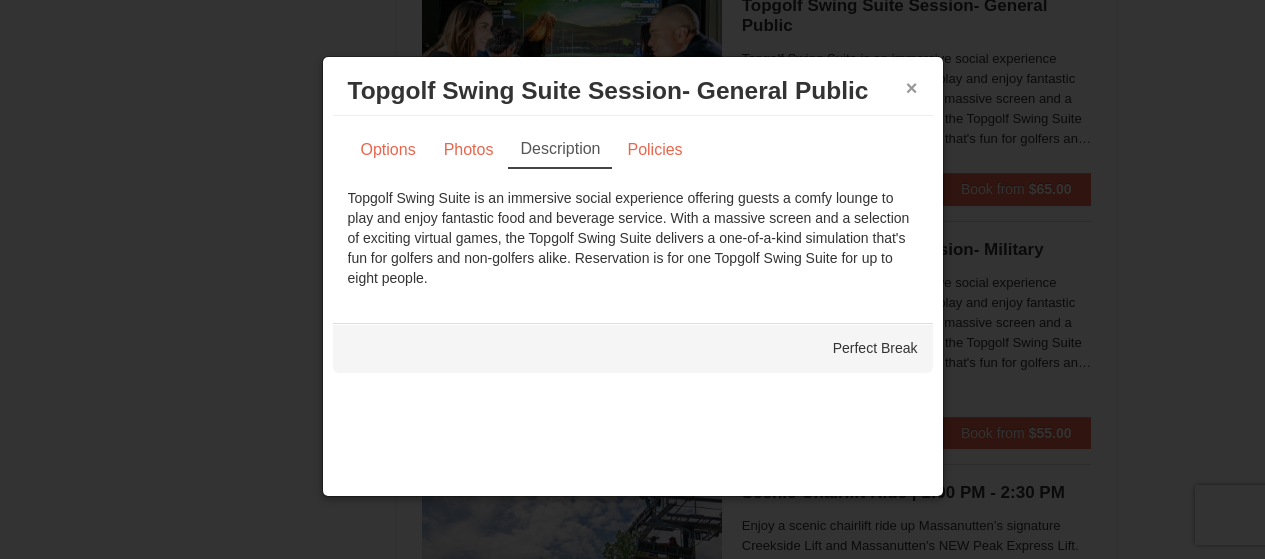 click on "×" at bounding box center (912, 88) 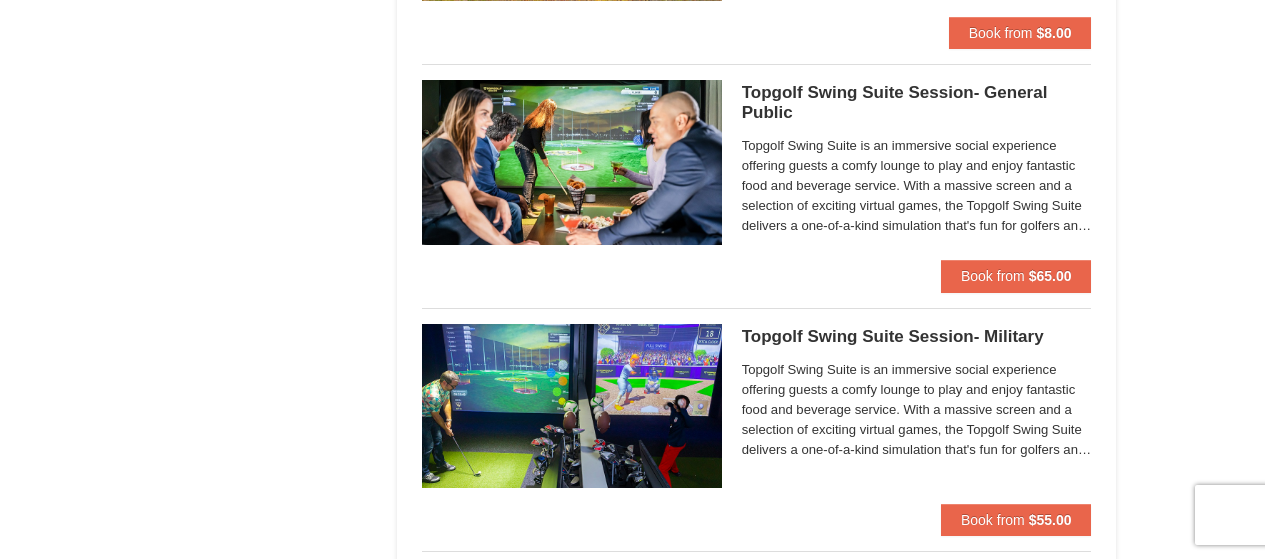 scroll, scrollTop: 2900, scrollLeft: 0, axis: vertical 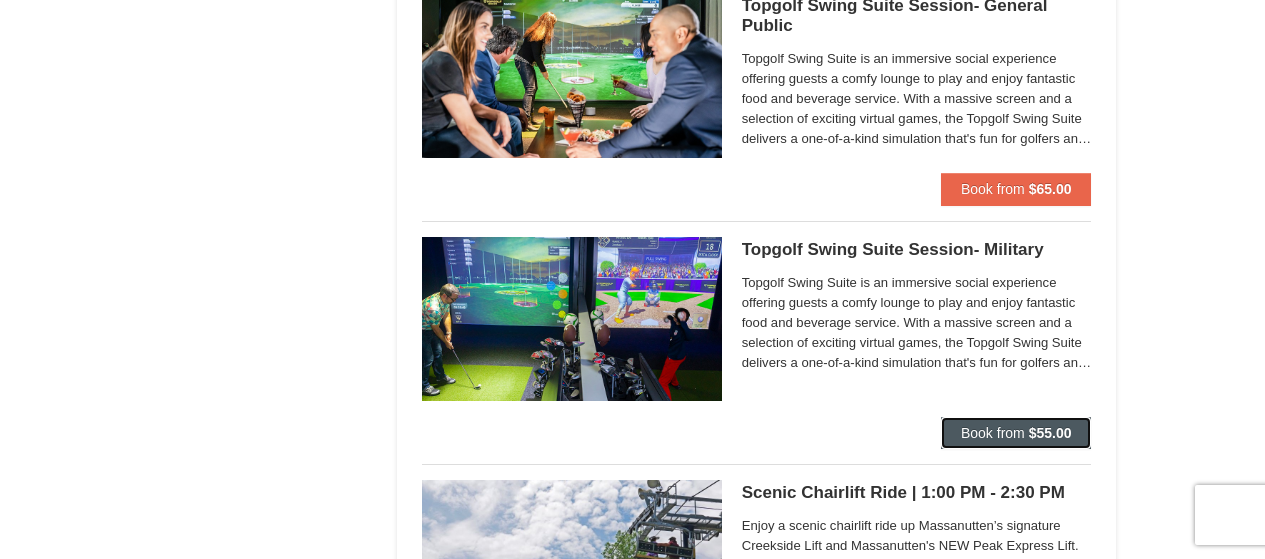 click on "Book from" at bounding box center [993, 433] 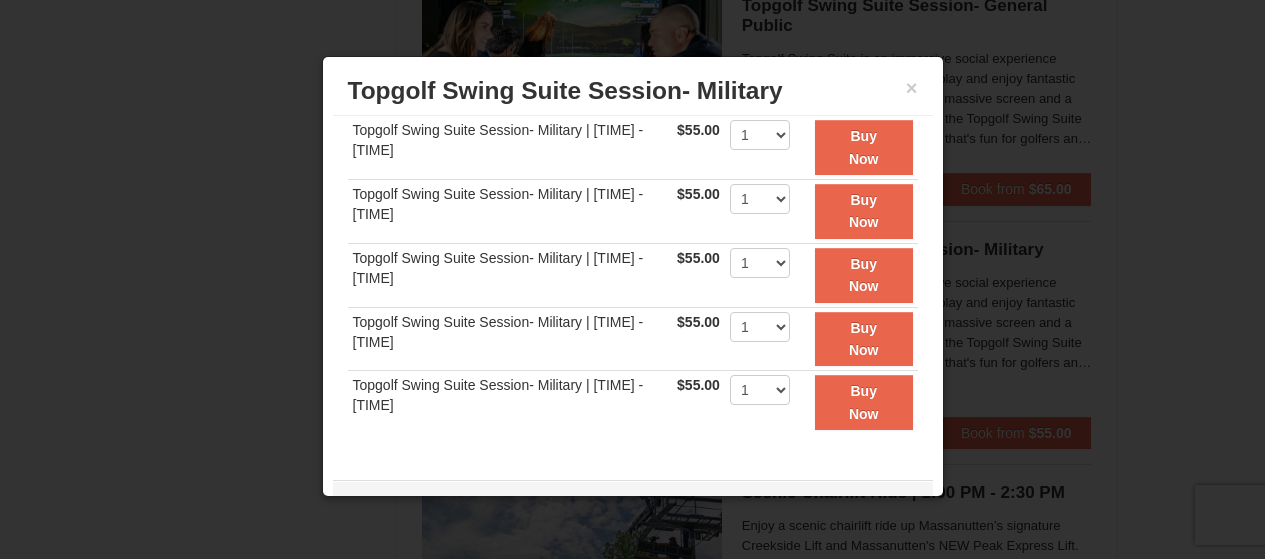 scroll, scrollTop: 336, scrollLeft: 0, axis: vertical 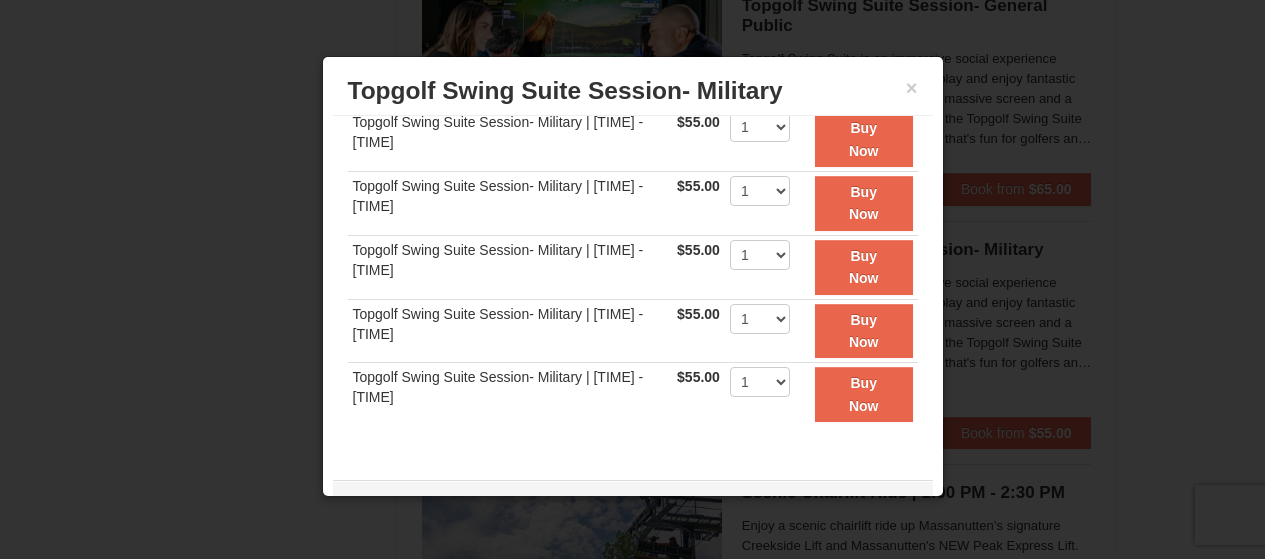 click at bounding box center (632, 279) 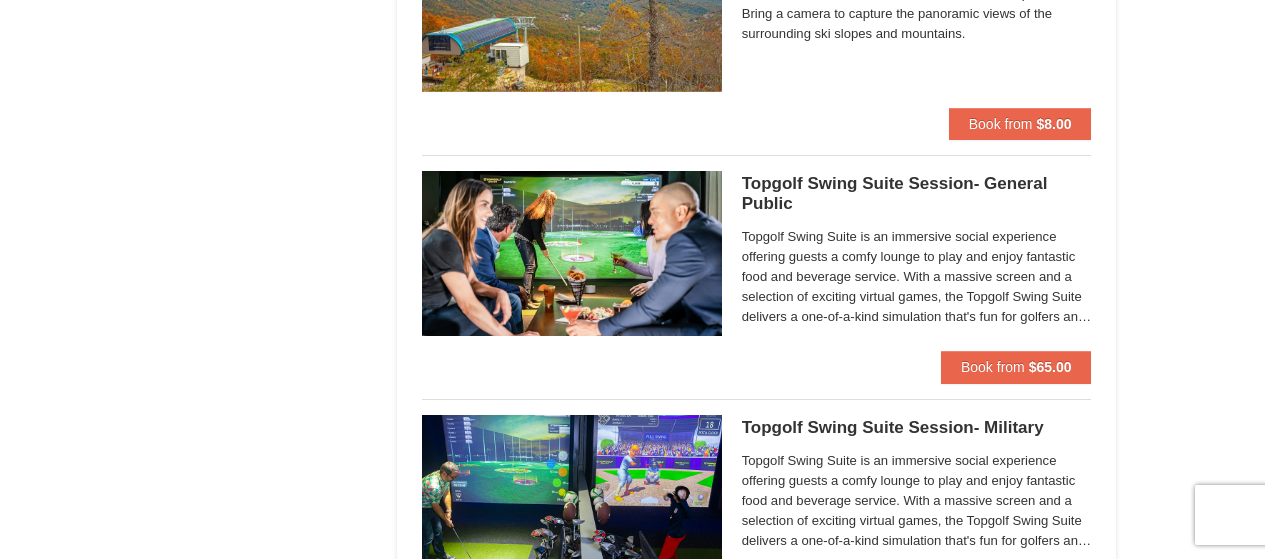 scroll, scrollTop: 2700, scrollLeft: 0, axis: vertical 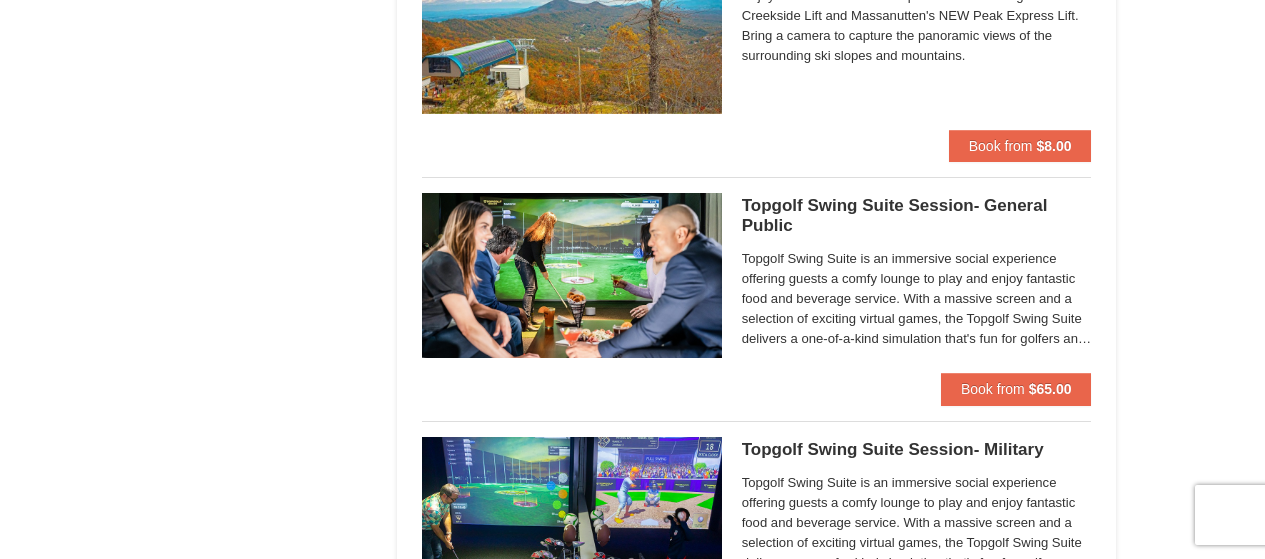 click on "Topgolf Swing Suite is an immersive social experience offering guests a comfy lounge to play and enjoy fantastic food and beverage service. With a massive screen and a selection of exciting virtual games, the Topgolf Swing Suite delivers a one-of-a-kind simulation that's fun for golfers and non-golfers alike. Reservation is for one Topgolf Swing Suite for up to eight people." at bounding box center [917, 299] 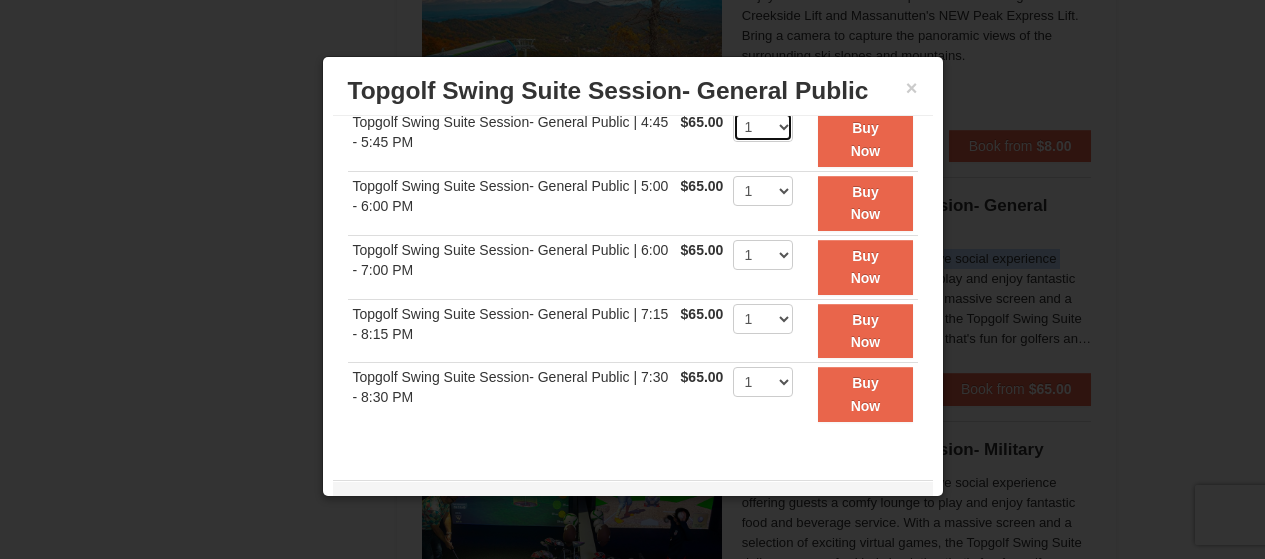 scroll, scrollTop: 332, scrollLeft: 0, axis: vertical 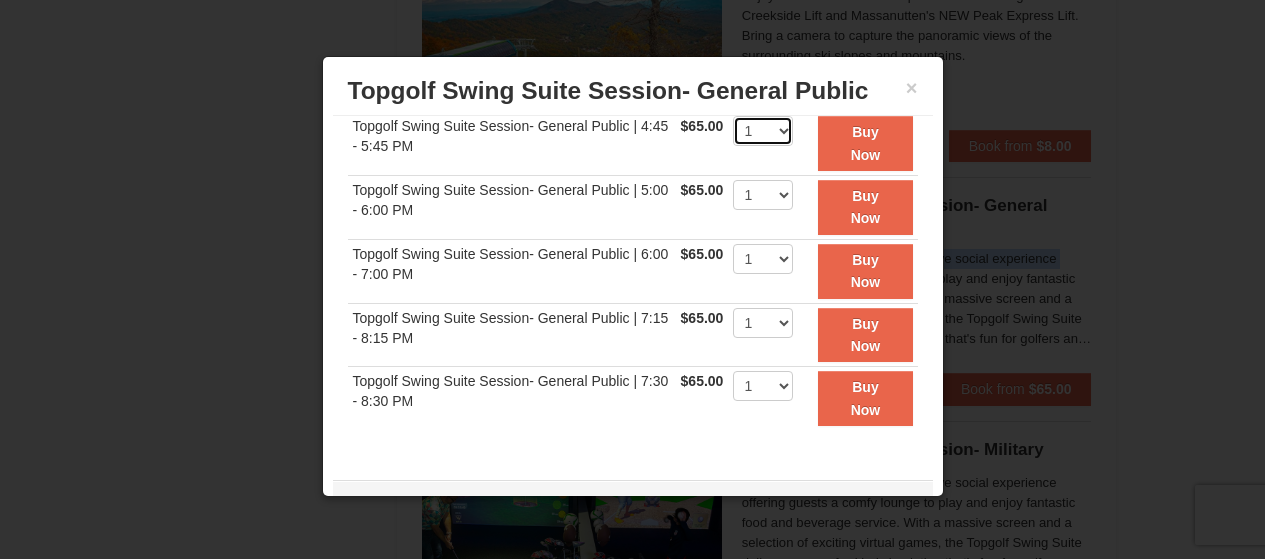 click on "1" at bounding box center [763, 131] 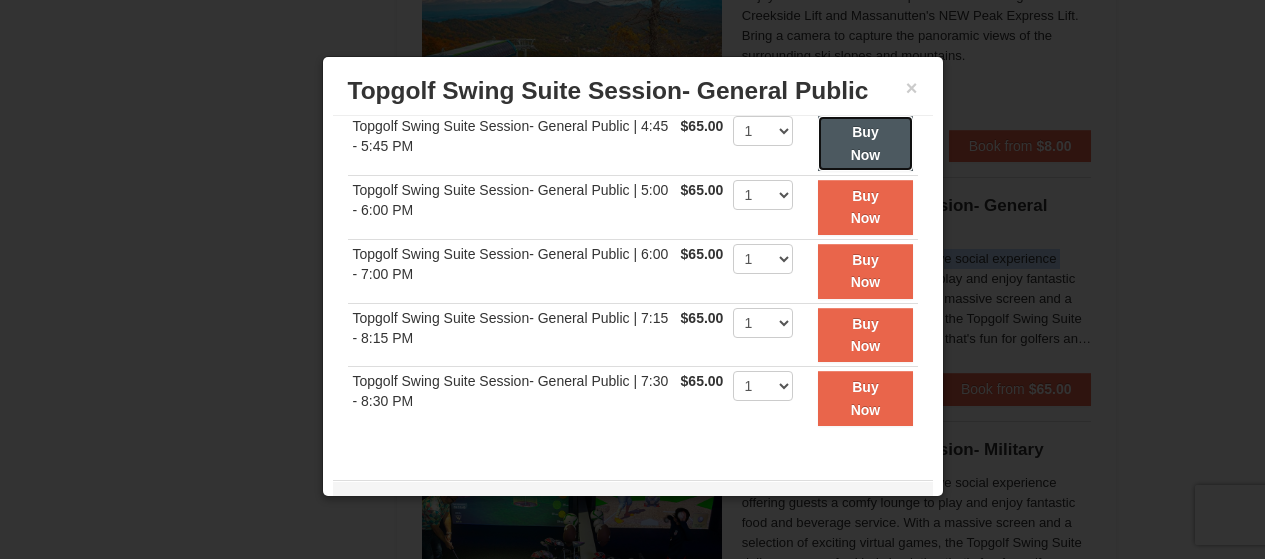 click on "Buy Now" at bounding box center [865, 143] 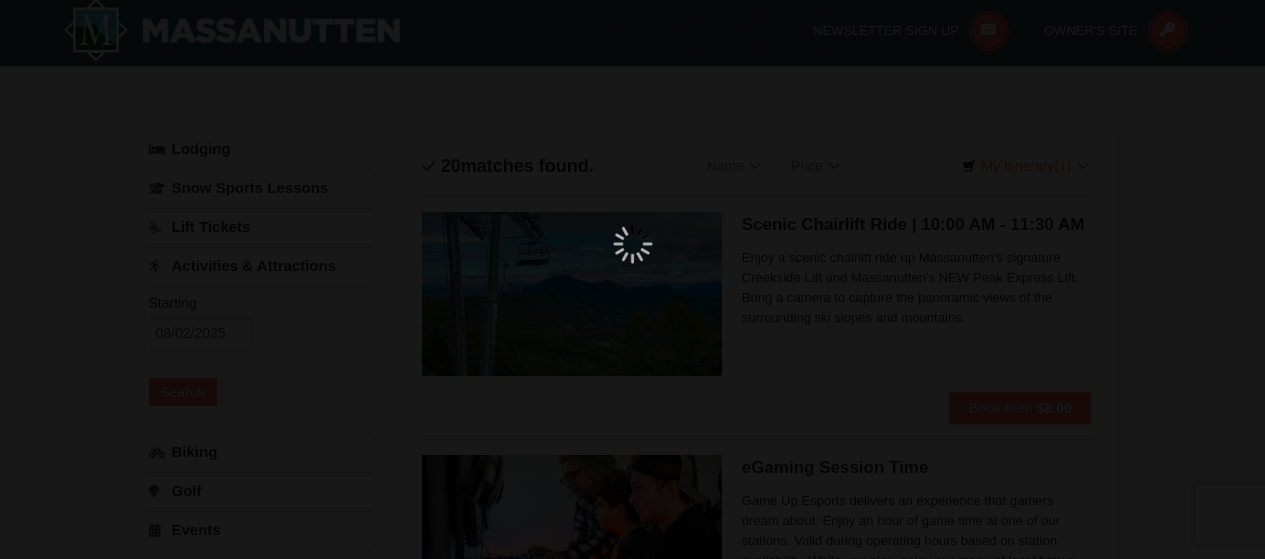 scroll, scrollTop: 6, scrollLeft: 0, axis: vertical 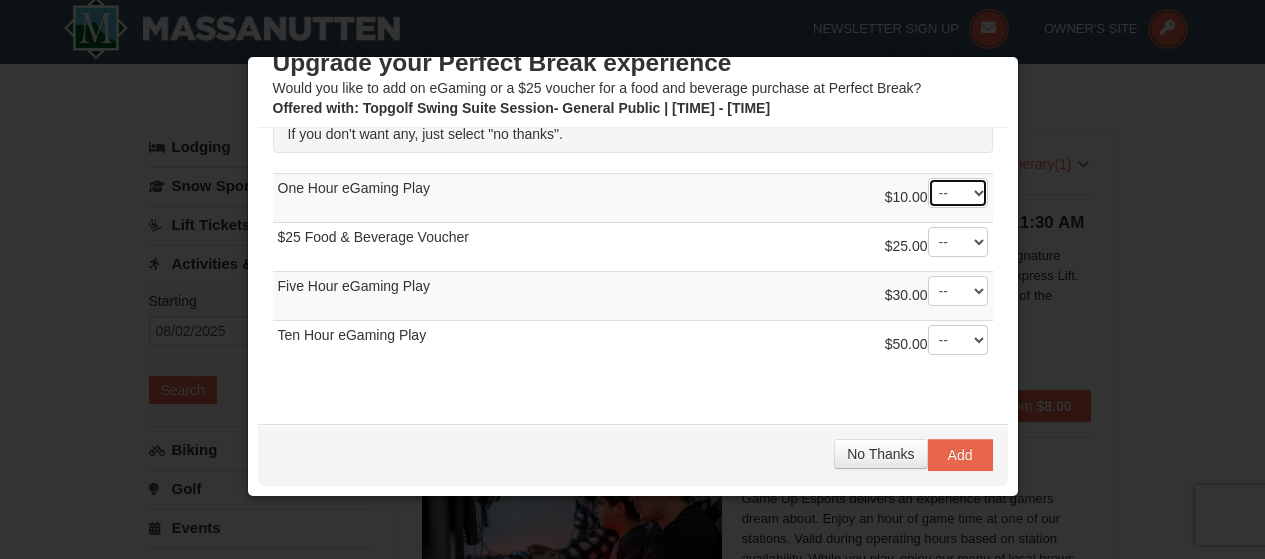 click on "--
01
02
03
04
05
06
07
08" at bounding box center [958, 193] 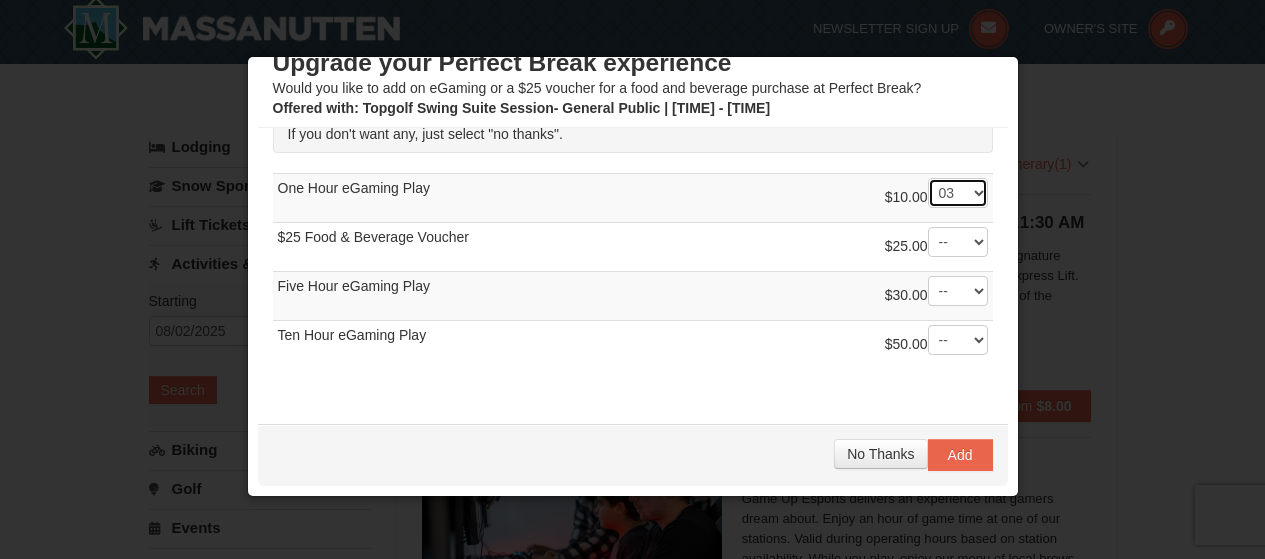 click on "--
01
02
03
04
05
06
07
08" at bounding box center (958, 193) 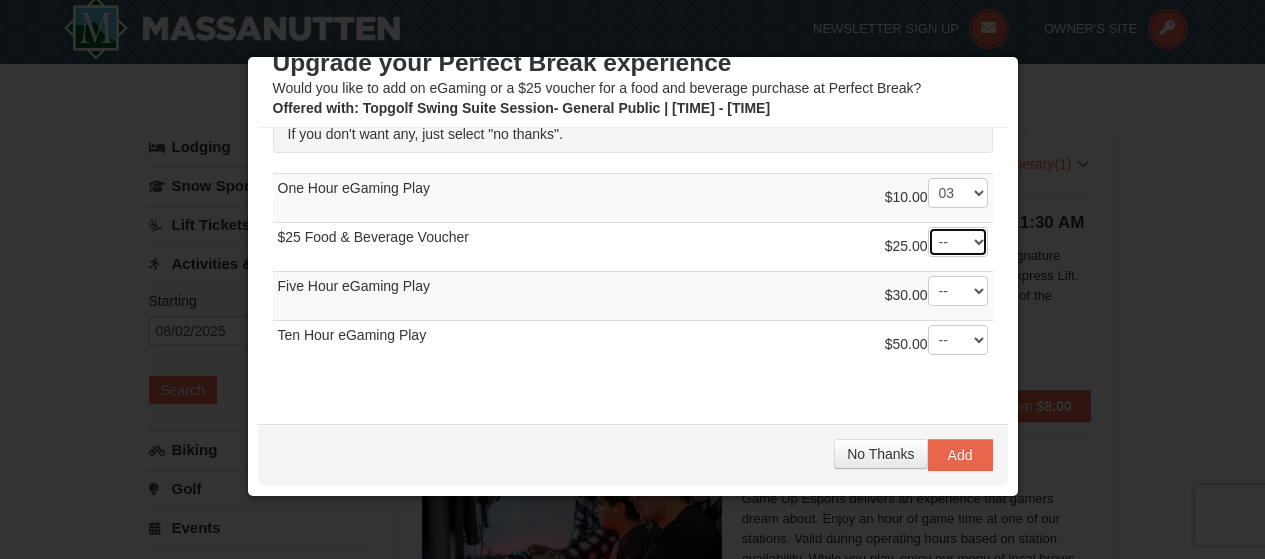 click on "--
01
02
03
04
05
06
07
08" at bounding box center (958, 242) 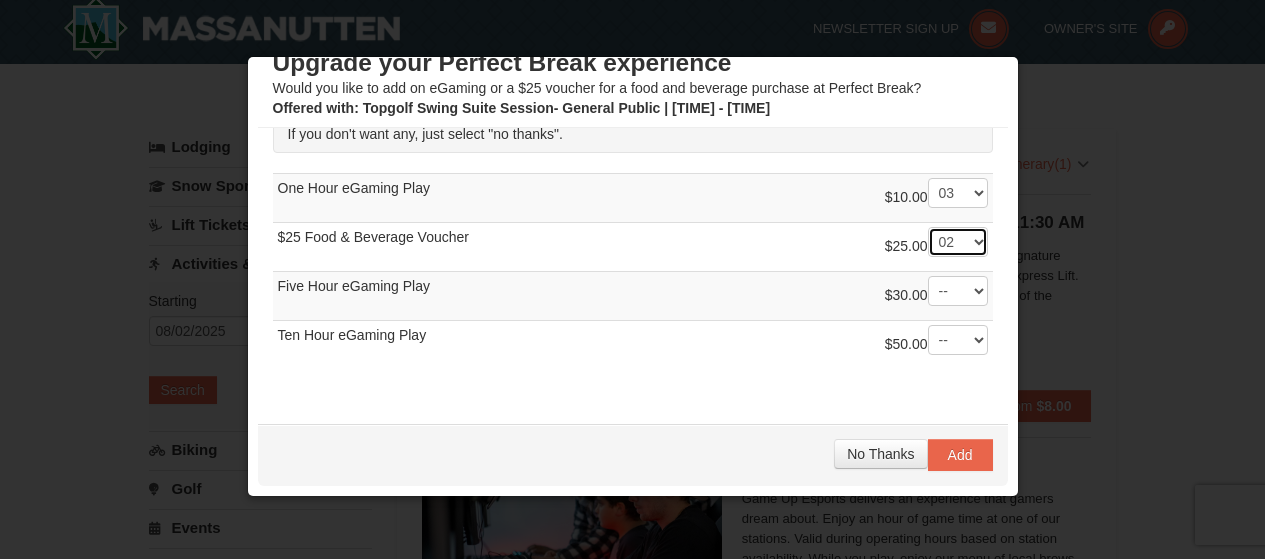 click on "--
01
02
03
04
05
06
07
08" at bounding box center (958, 242) 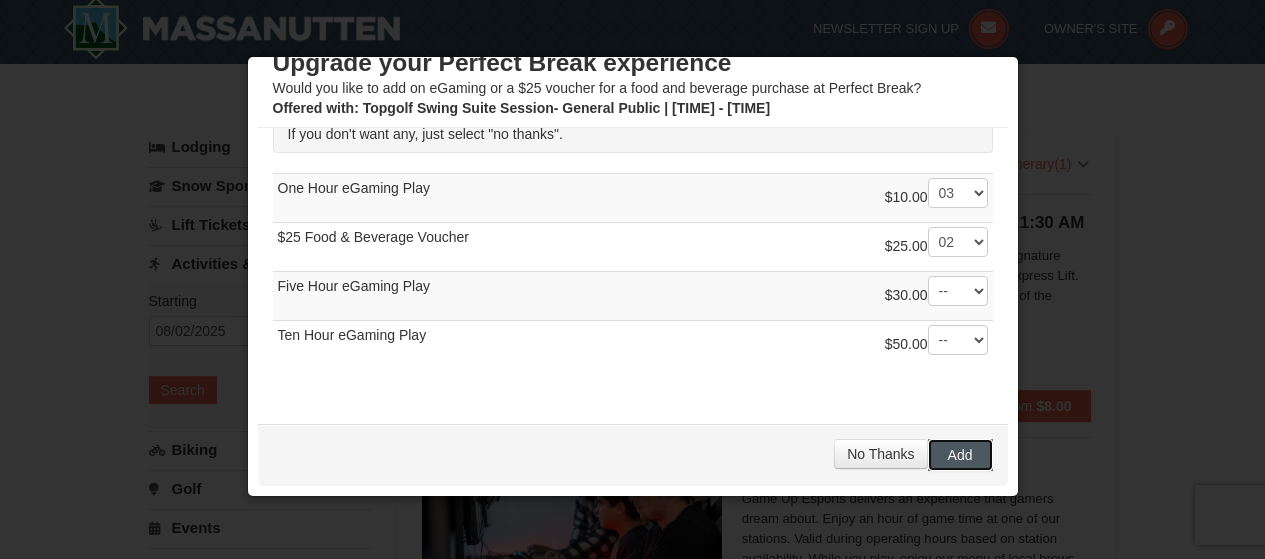 click on "Add" at bounding box center (960, 455) 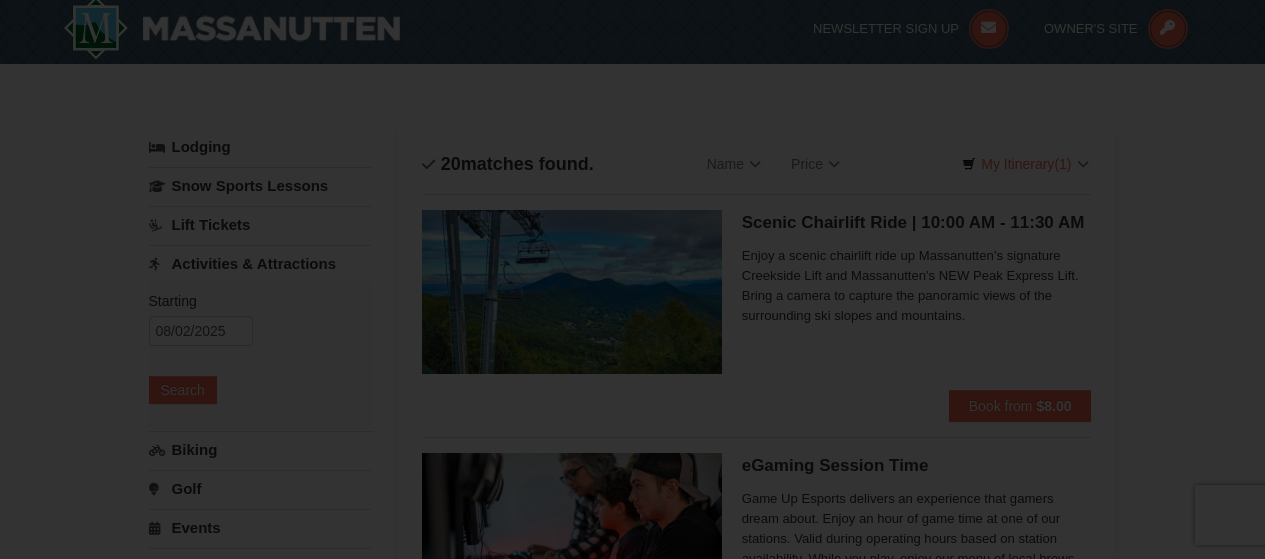 scroll, scrollTop: 0, scrollLeft: 0, axis: both 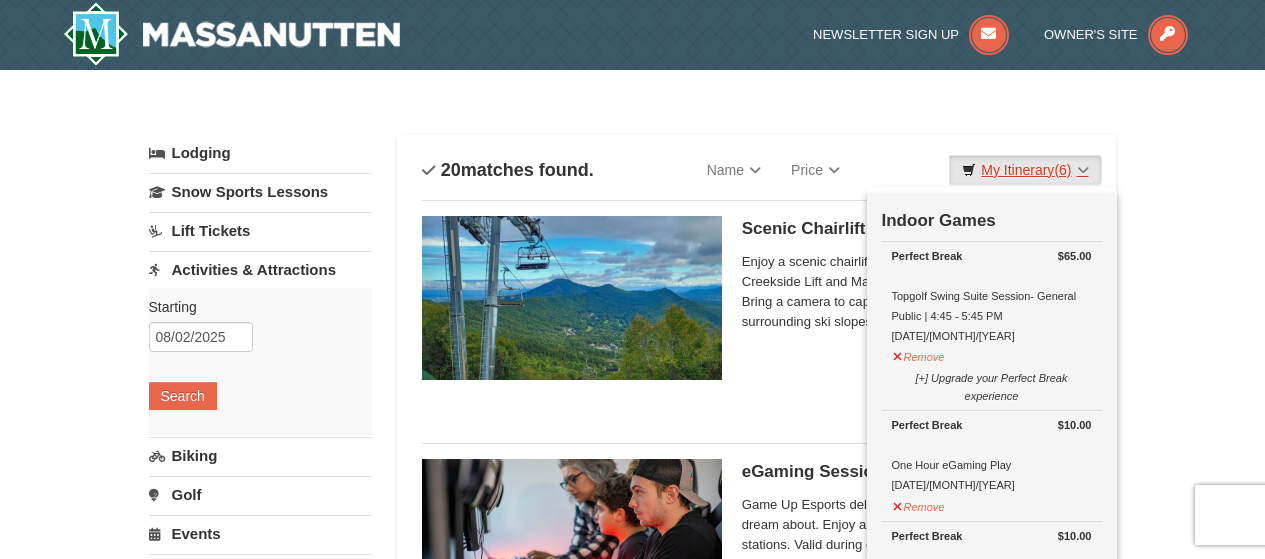 click on "My Itinerary (6)" at bounding box center (1025, 170) 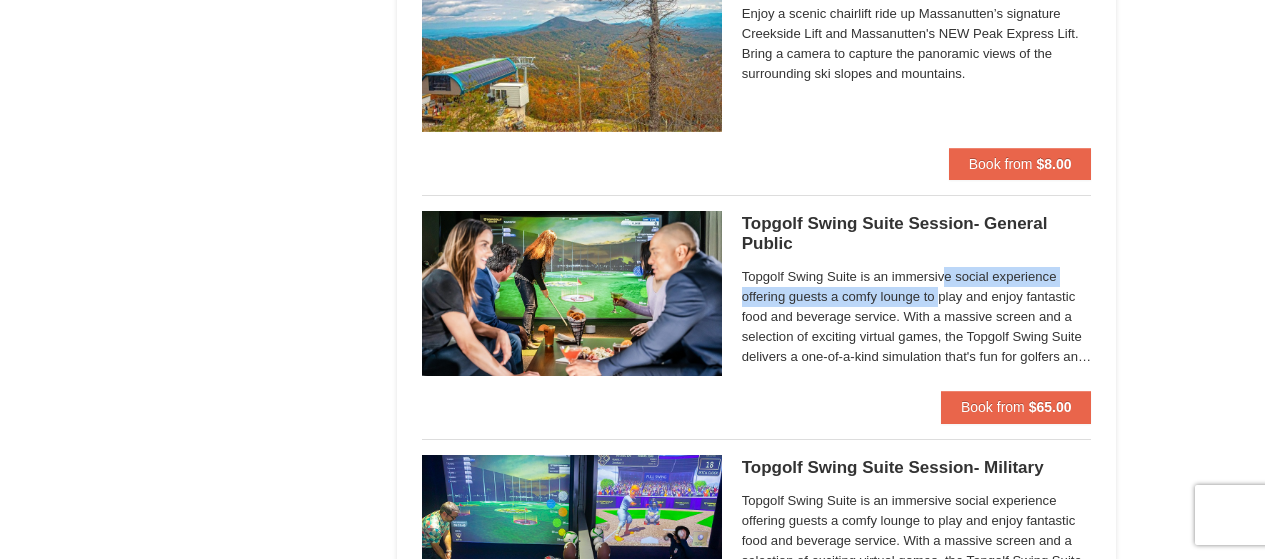 scroll, scrollTop: 2700, scrollLeft: 0, axis: vertical 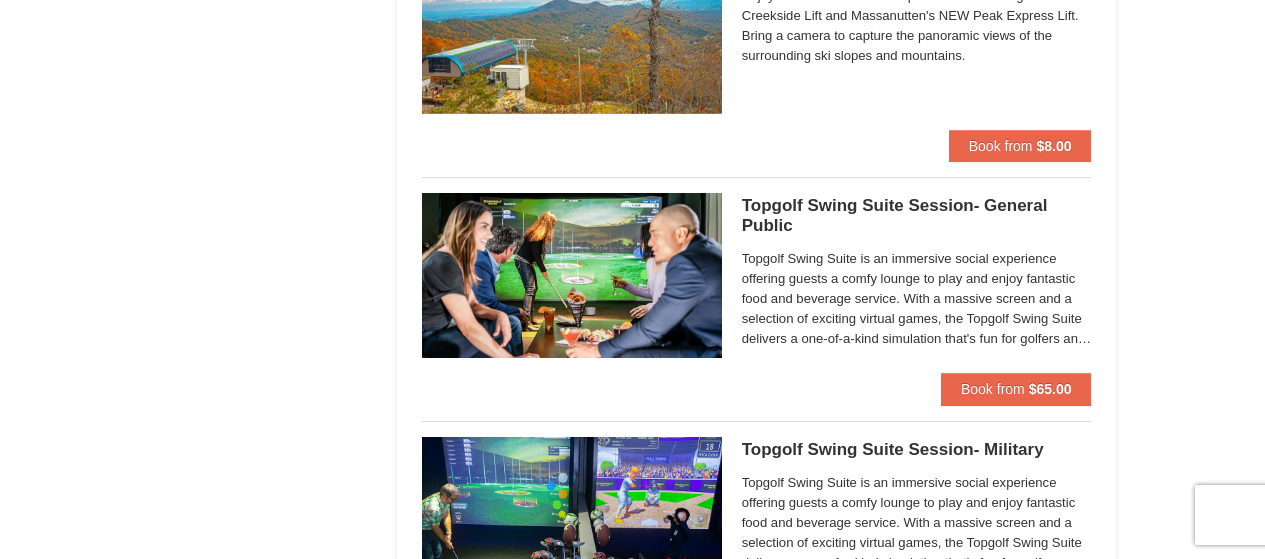 click on "Topgolf Swing Suite is an immersive social experience offering guests a comfy lounge to play and enjoy fantastic food and beverage service. With a massive screen and a selection of exciting virtual games, the Topgolf Swing Suite delivers a one-of-a-kind simulation that's fun for golfers and non-golfers alike. Reservation is for one Topgolf Swing Suite for up to eight people." at bounding box center [917, 299] 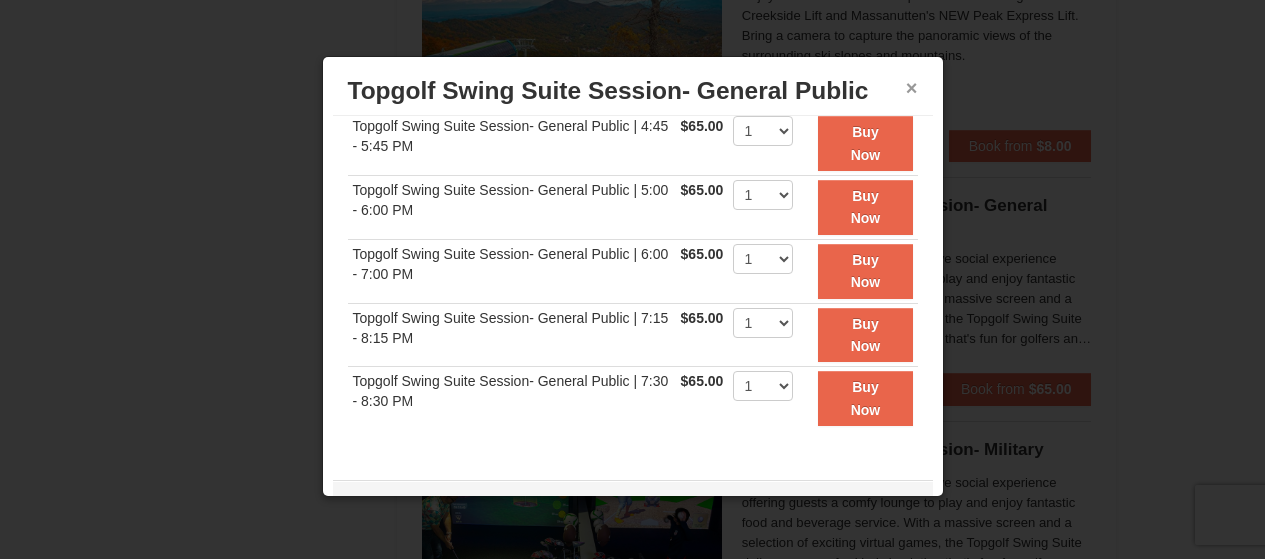 click on "×" at bounding box center (912, 88) 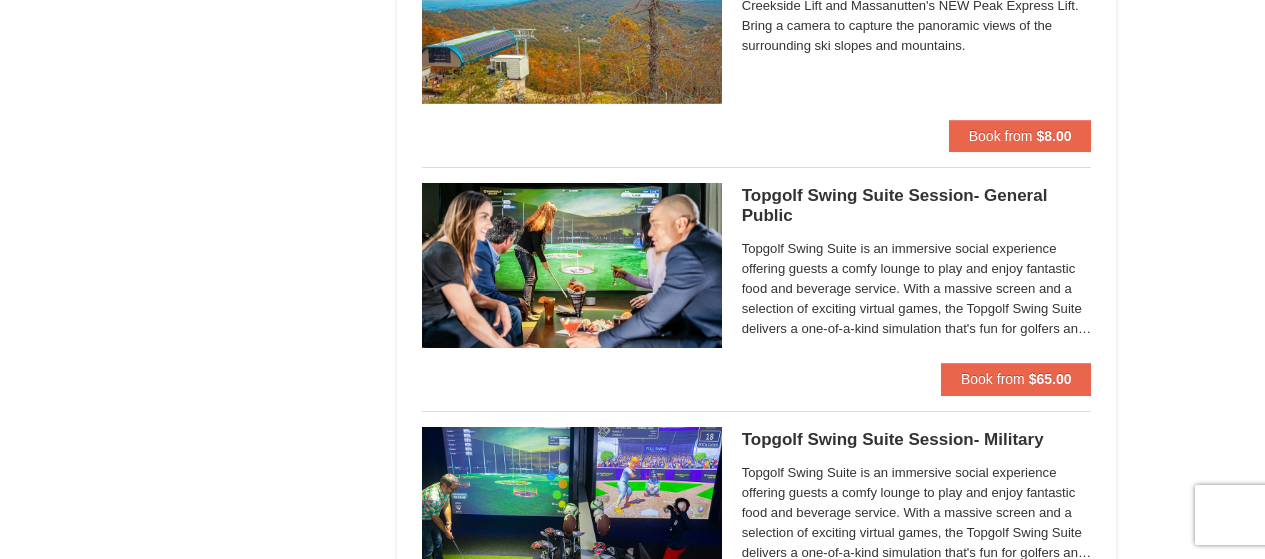 scroll, scrollTop: 2700, scrollLeft: 0, axis: vertical 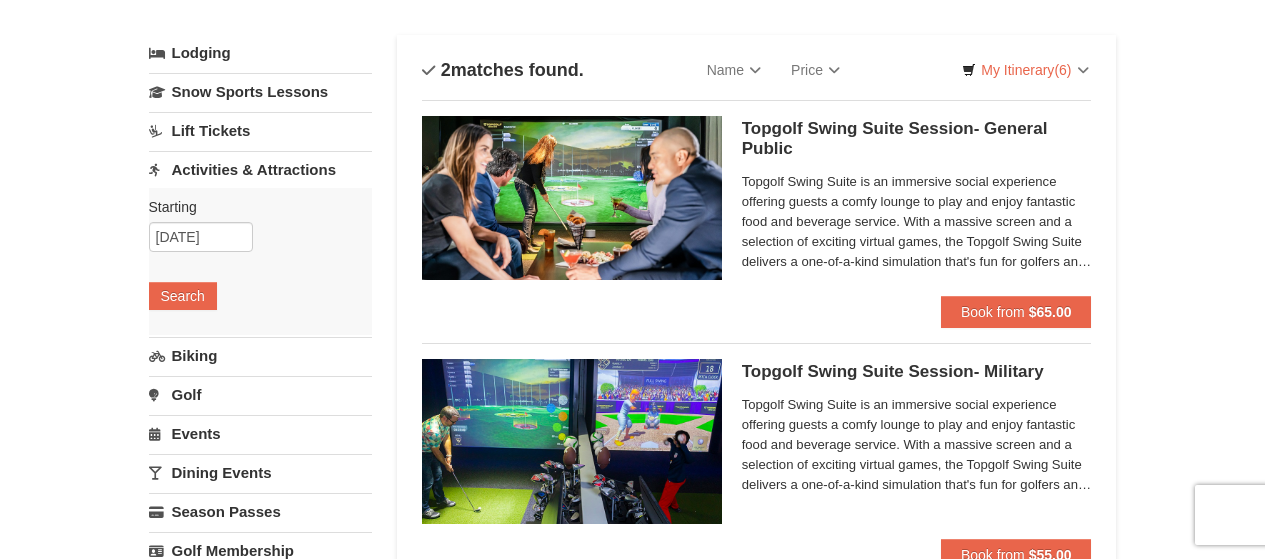 click on "Topgolf Swing Suite is an immersive social experience offering guests a comfy lounge to play and enjoy fantastic food and beverage service. With a massive screen and a selection of exciting virtual games, the Topgolf Swing Suite delivers a one-of-a-kind simulation that's fun for golfers and non-golfers alike. Reservation is for one Topgolf Swing Suite for up to eight people." at bounding box center (917, 222) 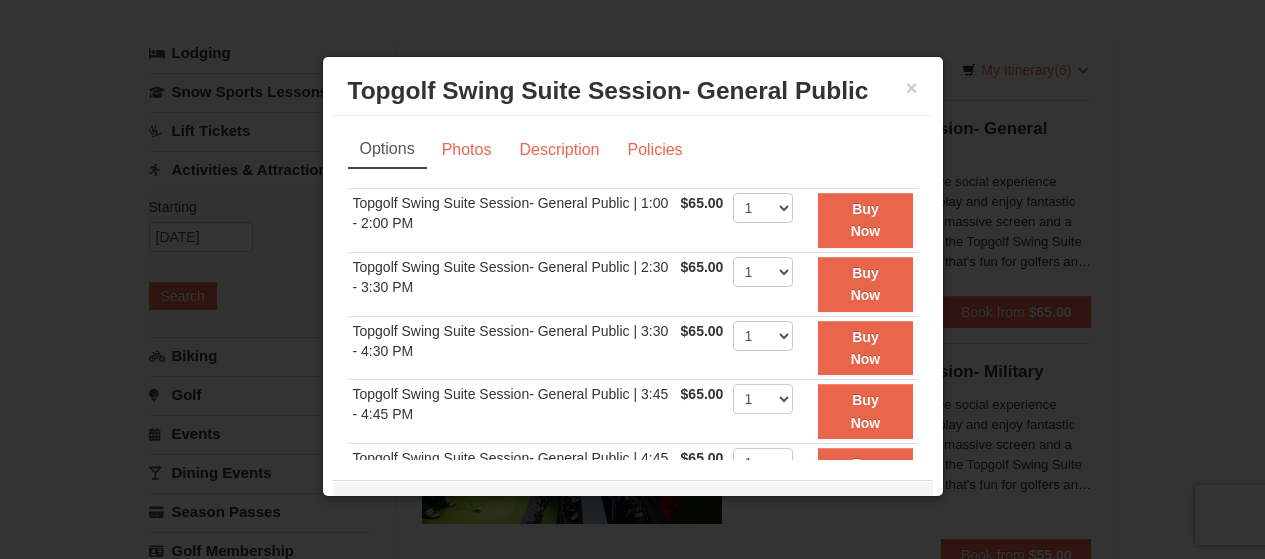 click at bounding box center (632, 279) 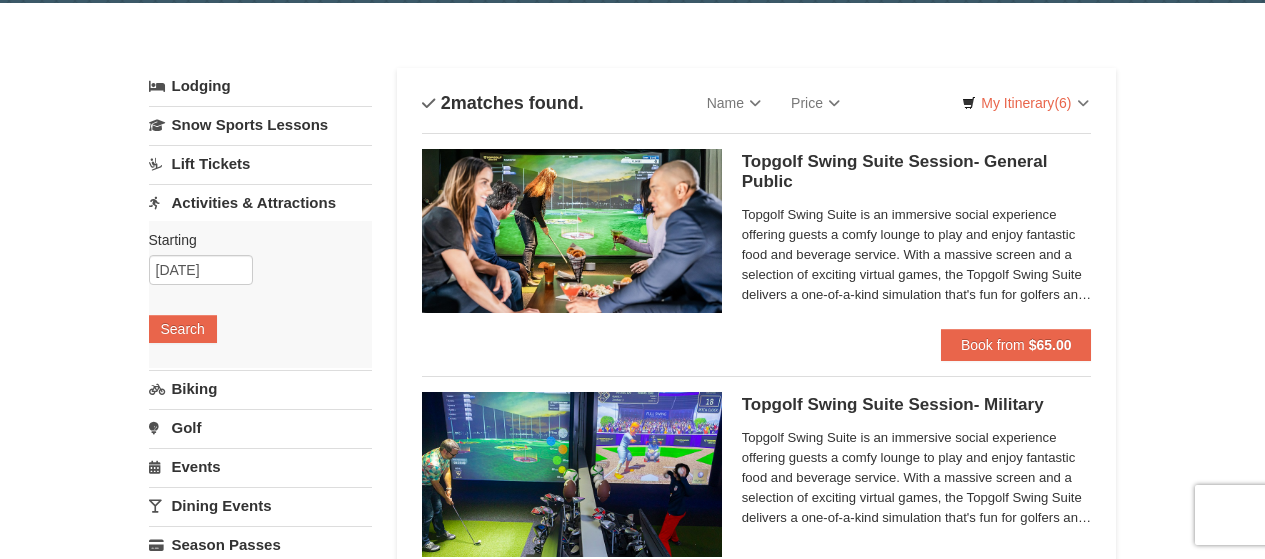 scroll, scrollTop: 0, scrollLeft: 0, axis: both 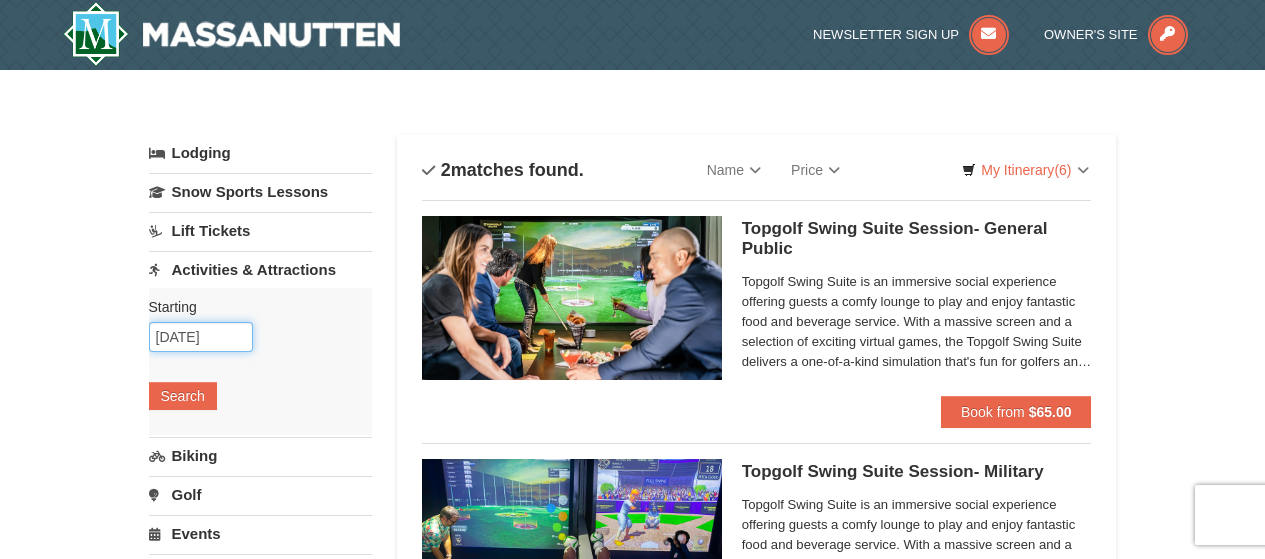 click on "[MONTH]/[DATE]/[YEAR]" at bounding box center (201, 337) 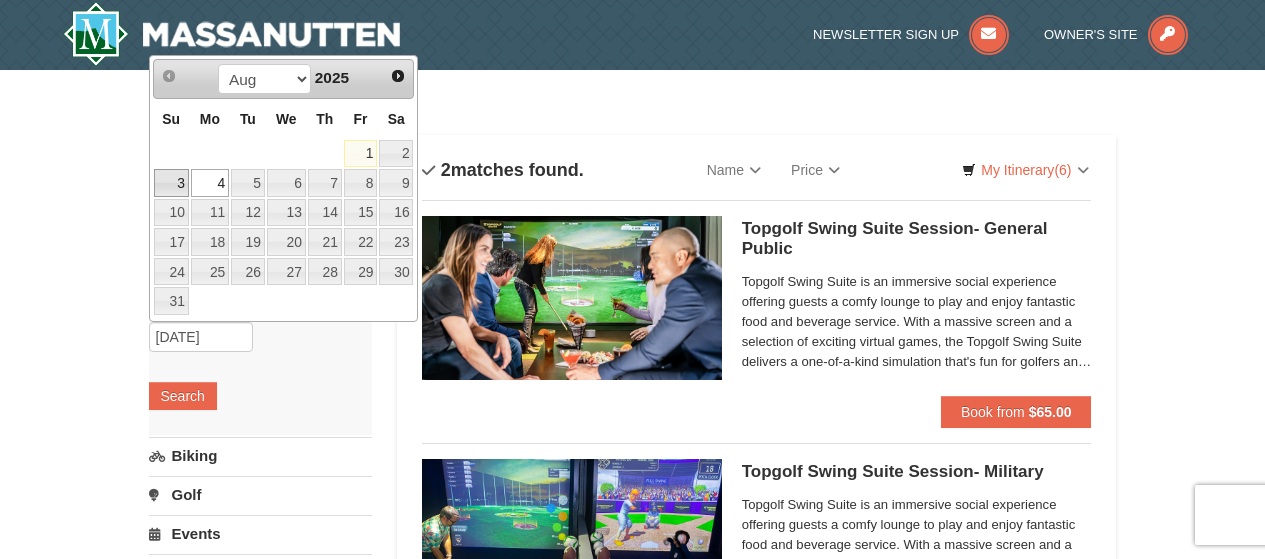 click on "3" at bounding box center [171, 183] 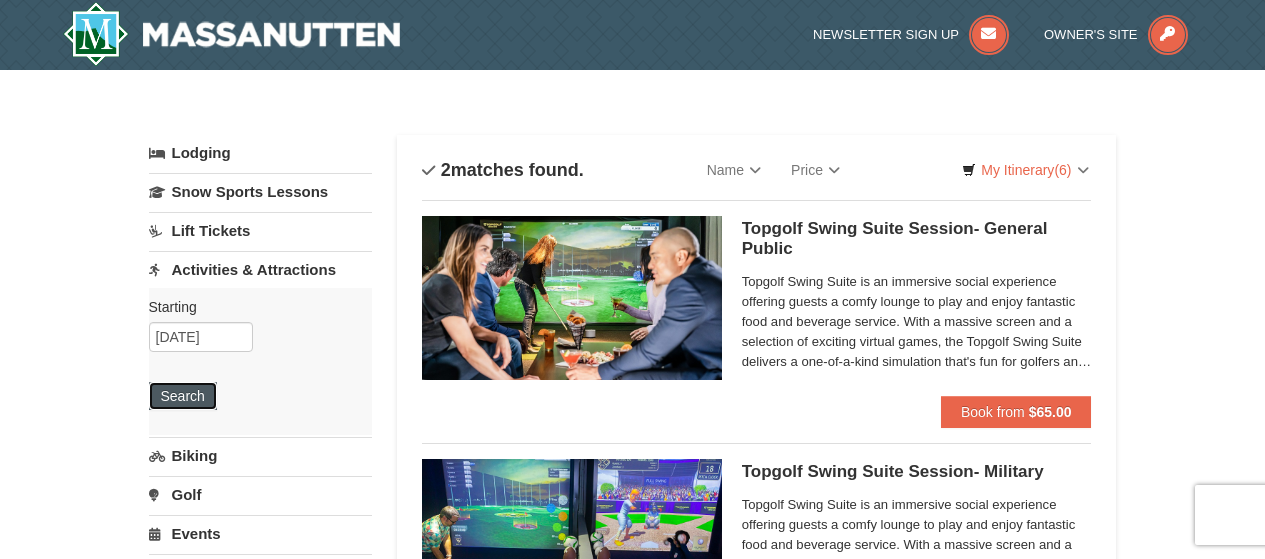 click on "Search" at bounding box center [183, 396] 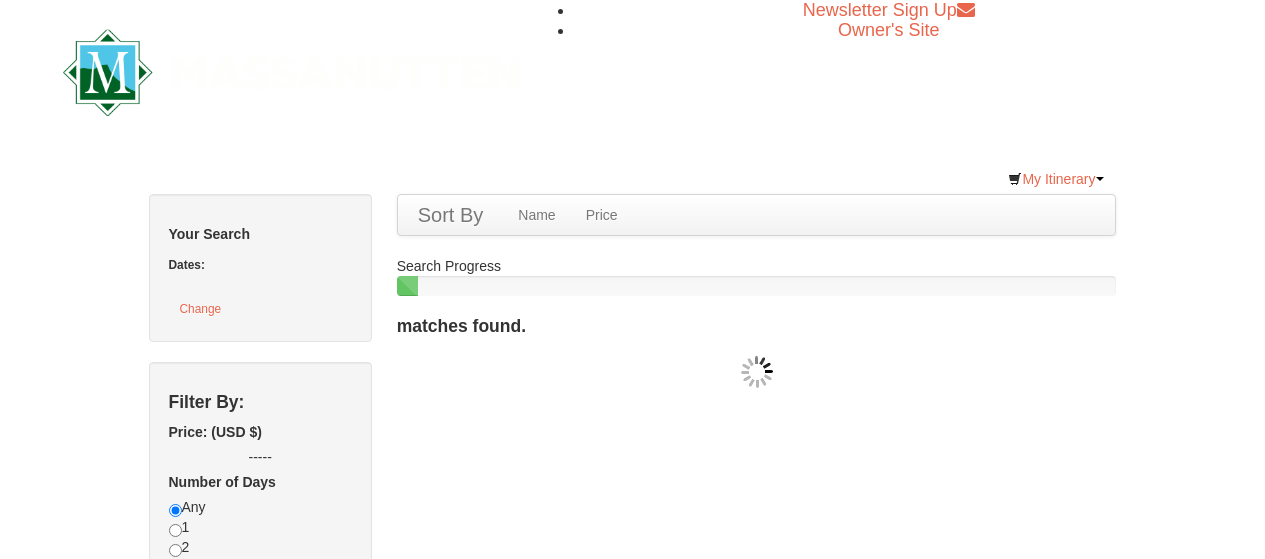 scroll, scrollTop: 0, scrollLeft: 0, axis: both 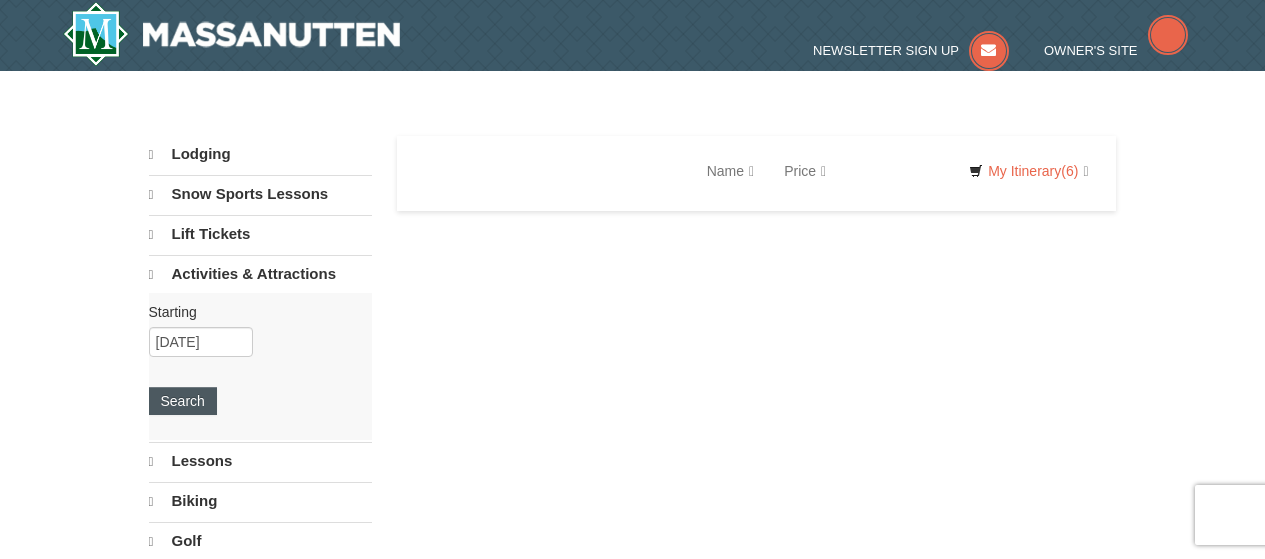 select on "8" 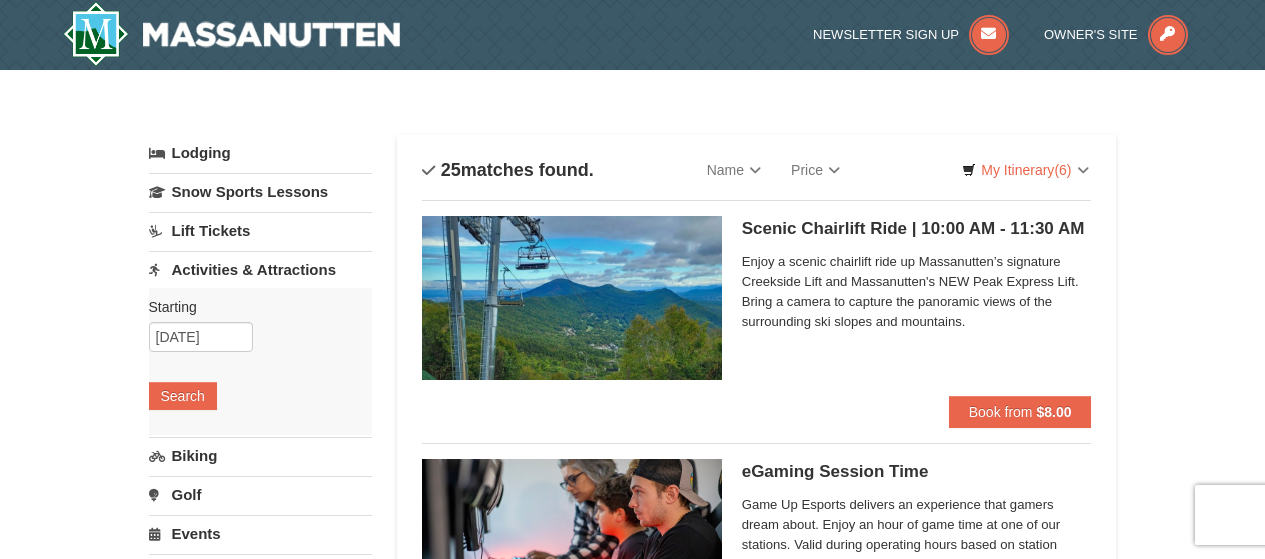 scroll, scrollTop: 100, scrollLeft: 0, axis: vertical 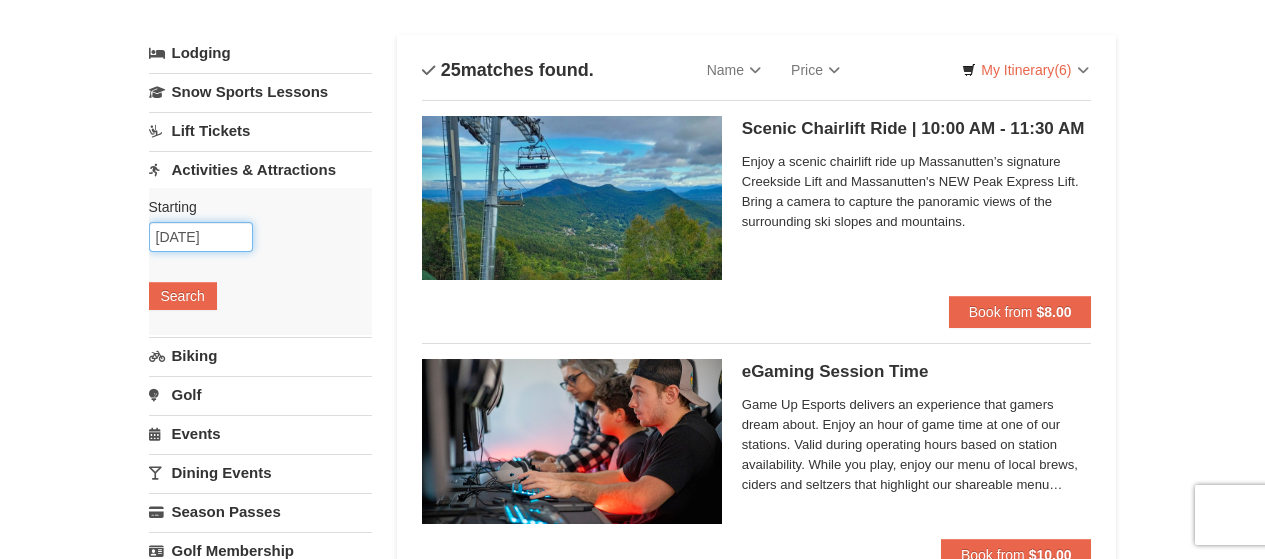 click on "08/03/2025" at bounding box center (201, 237) 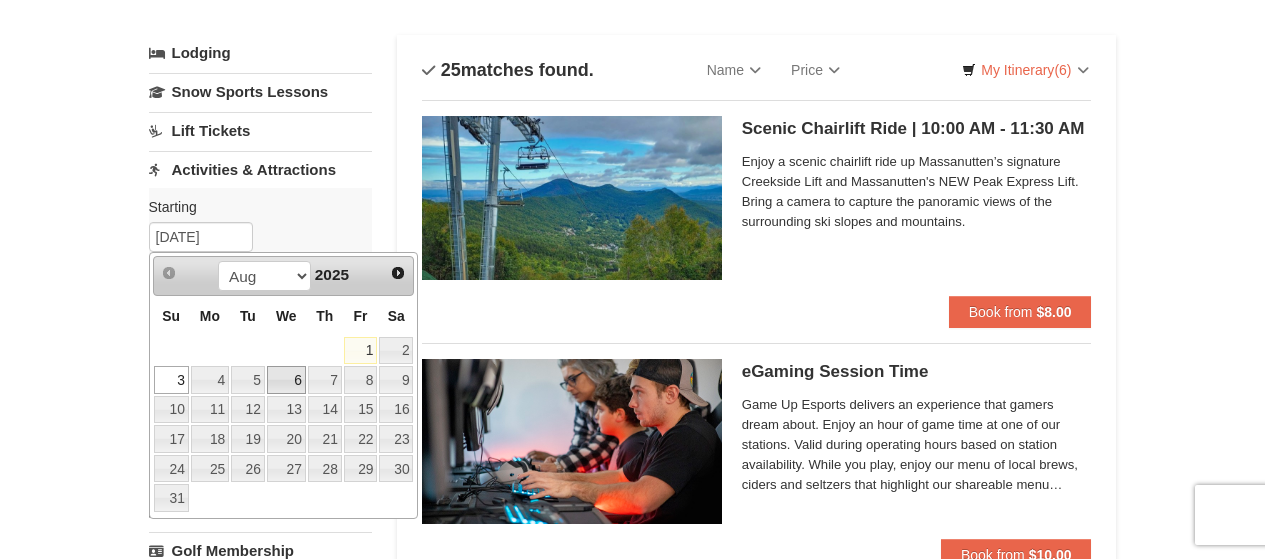 click on "6" at bounding box center (286, 380) 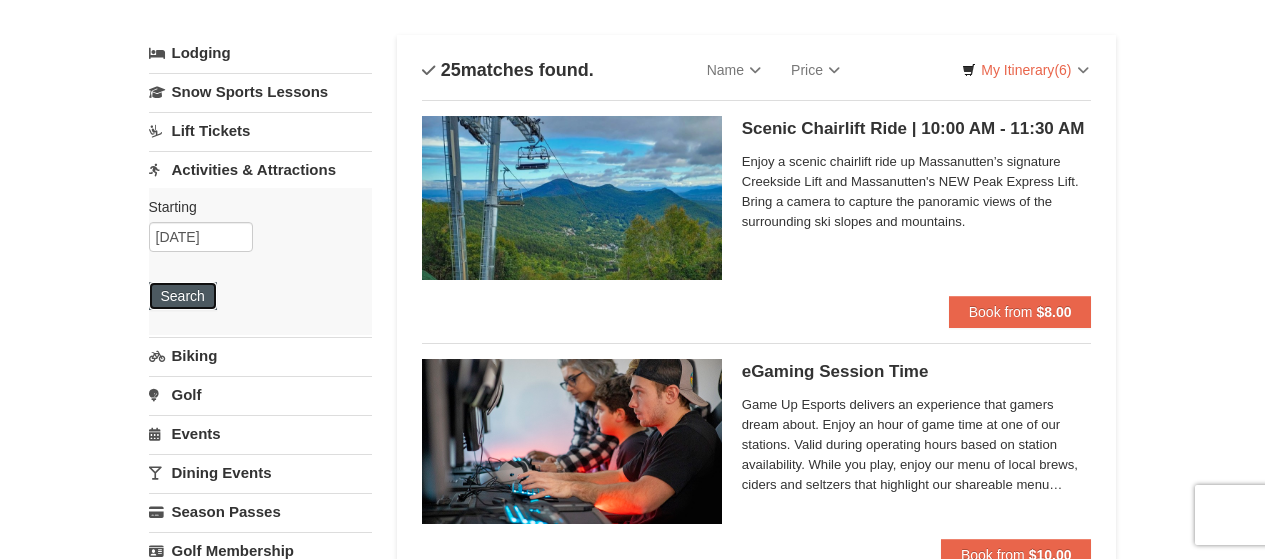 click on "Search" at bounding box center (183, 296) 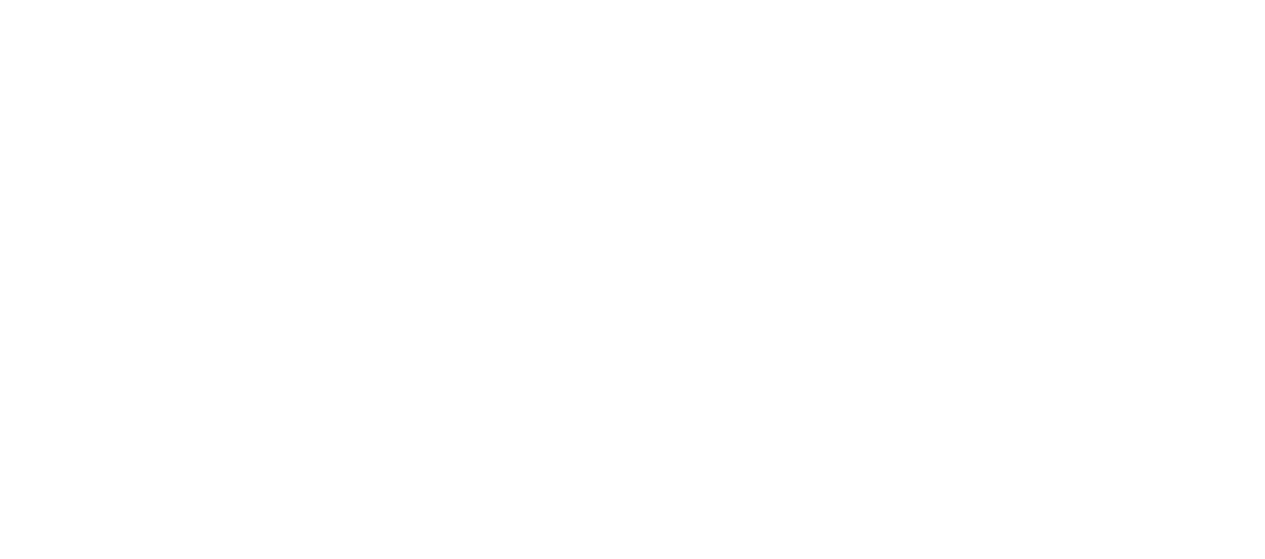scroll, scrollTop: 0, scrollLeft: 0, axis: both 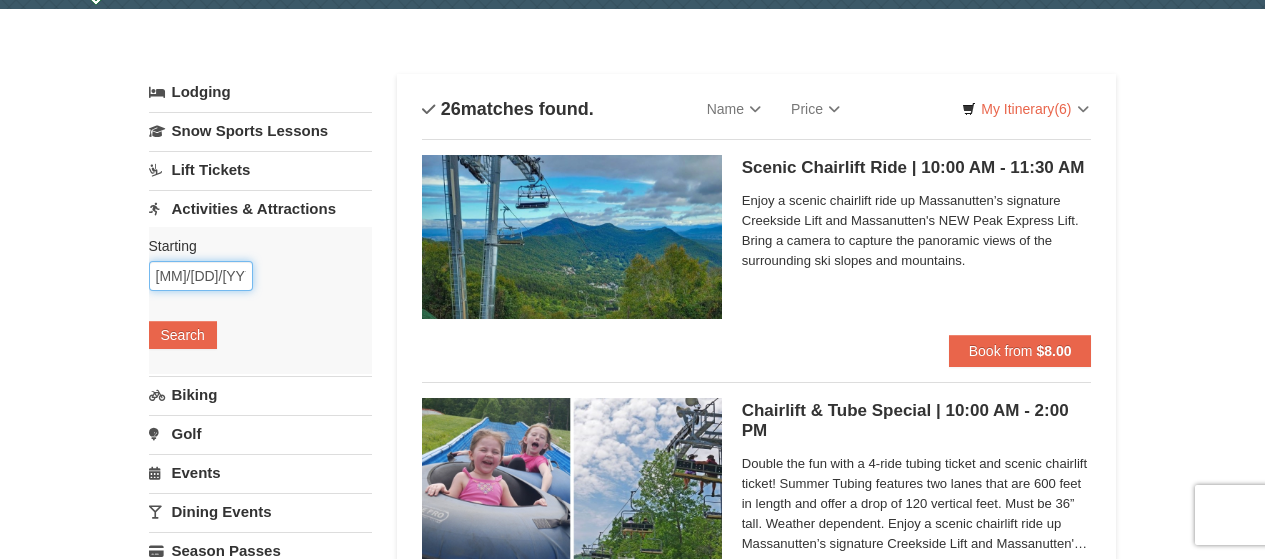 click on "08/06/2025" at bounding box center (201, 276) 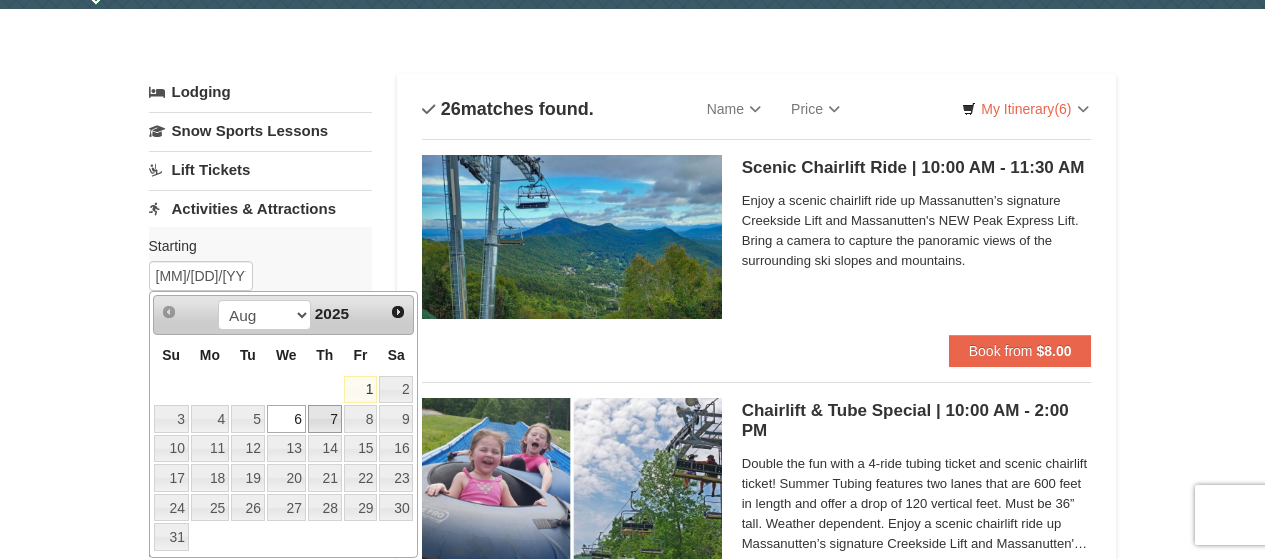 click on "7" at bounding box center [325, 419] 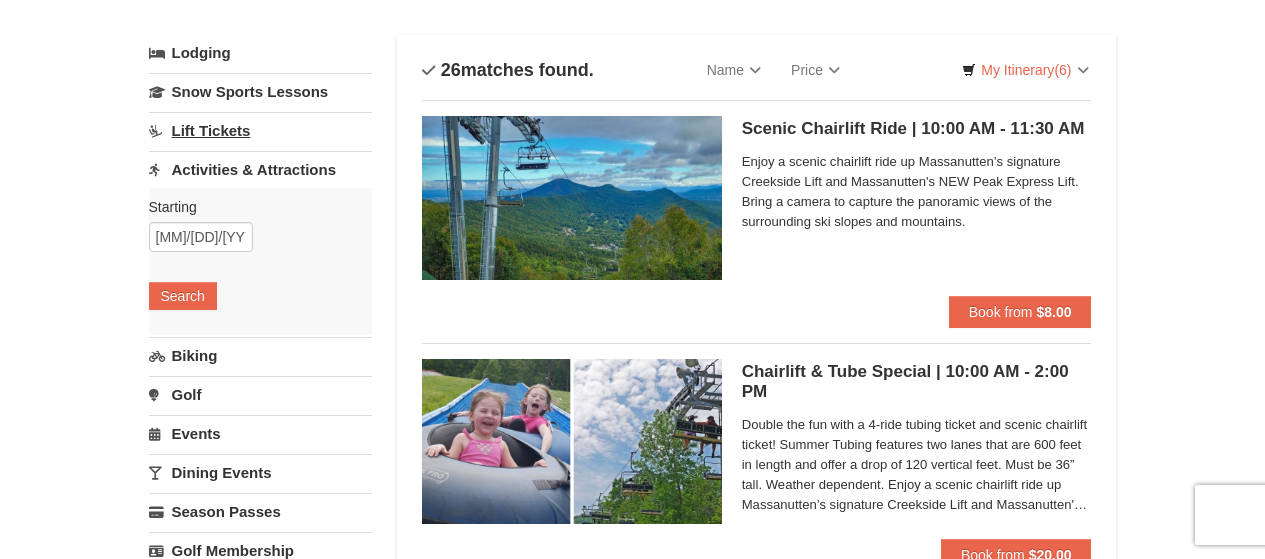 scroll, scrollTop: 0, scrollLeft: 0, axis: both 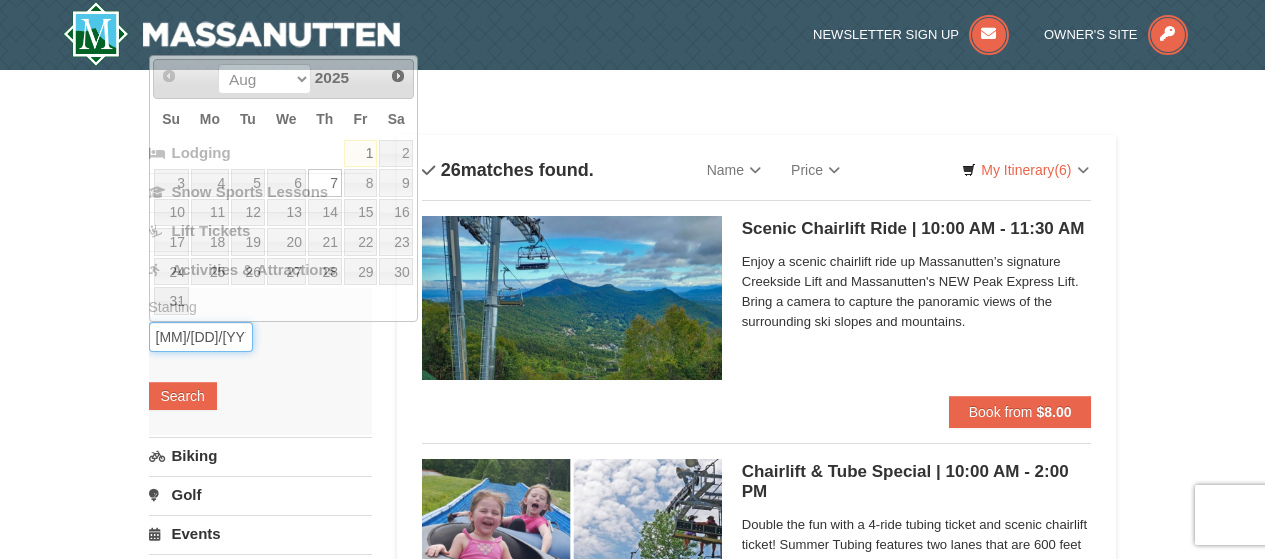 click on "08/07/2025" at bounding box center (201, 337) 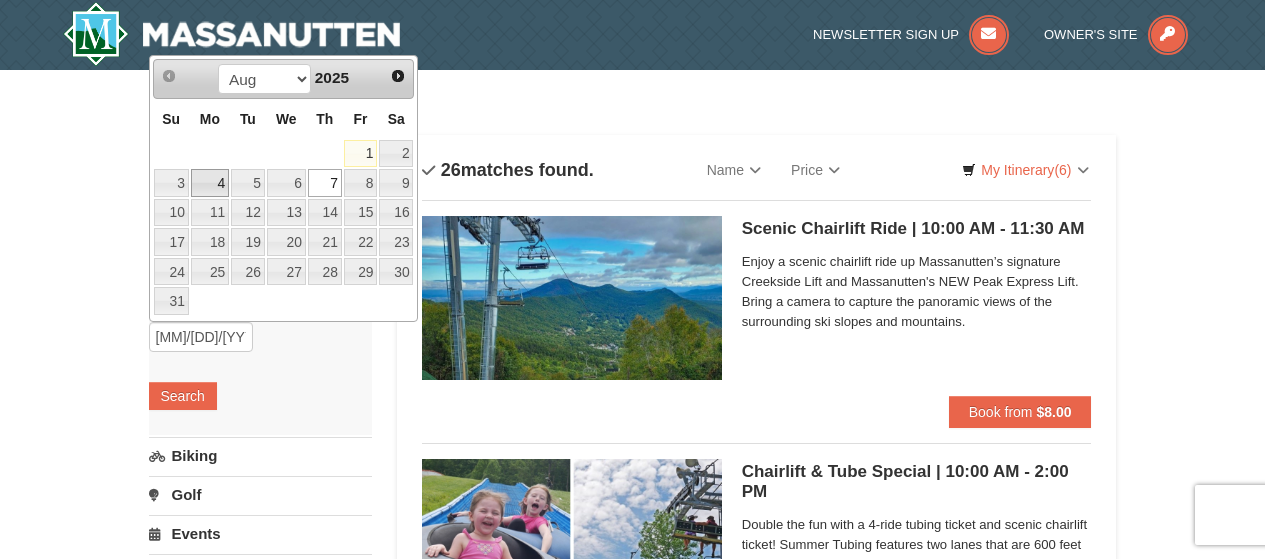 click on "4" at bounding box center (210, 183) 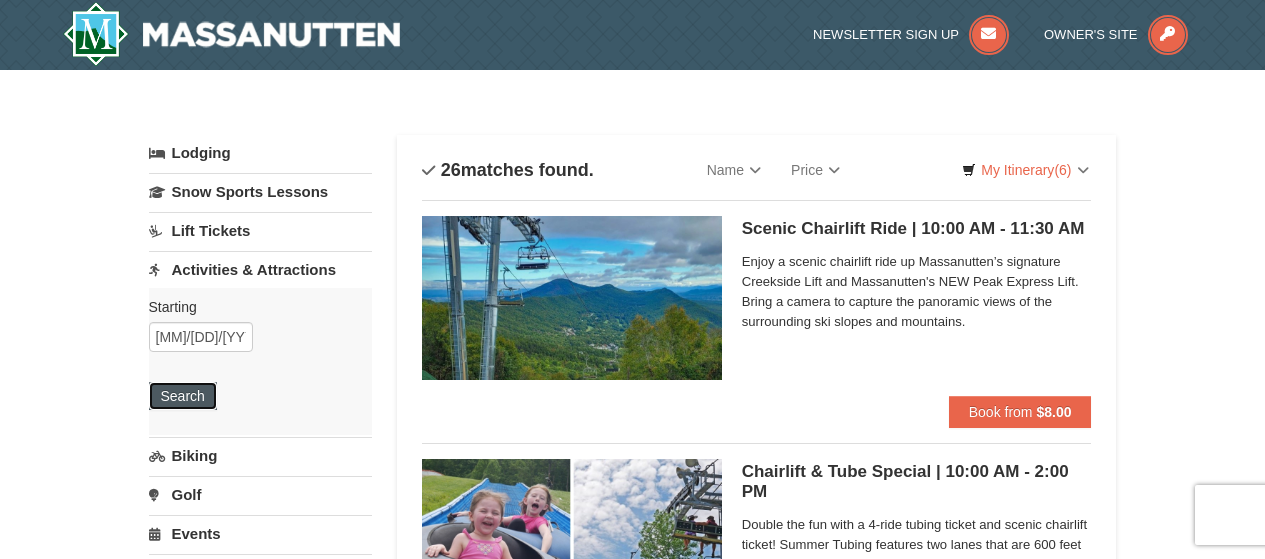 click on "Search" at bounding box center (183, 396) 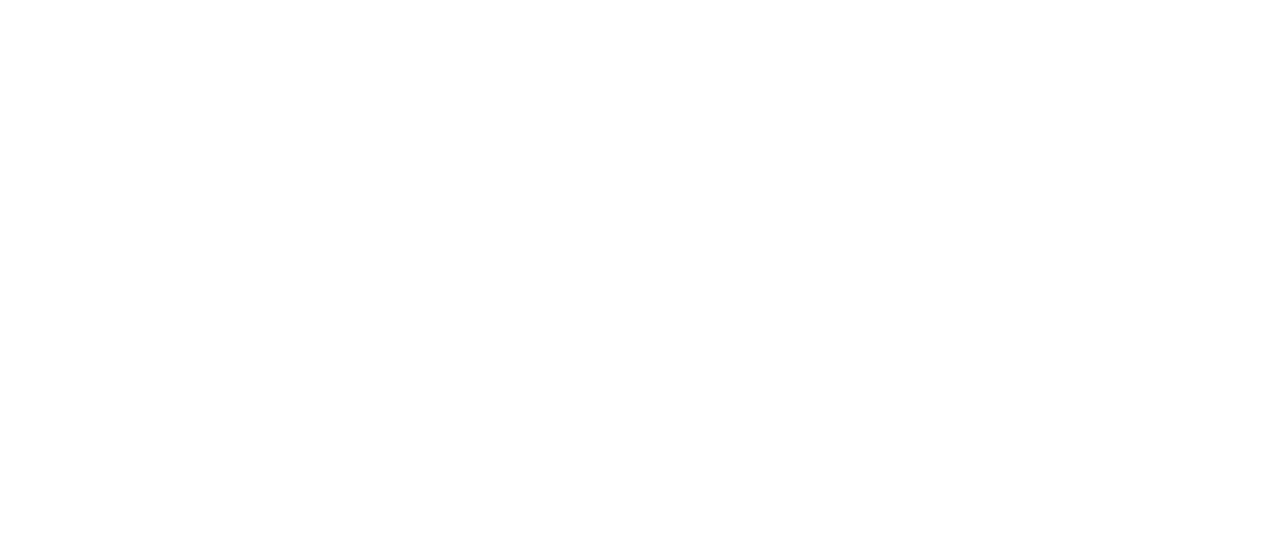 scroll, scrollTop: 0, scrollLeft: 0, axis: both 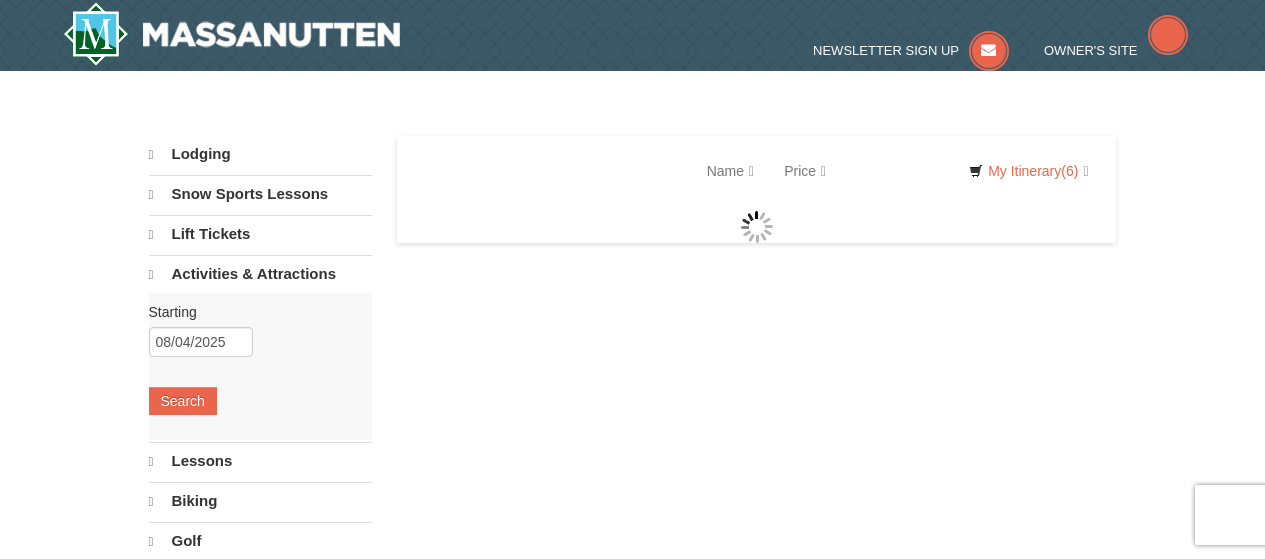 select on "8" 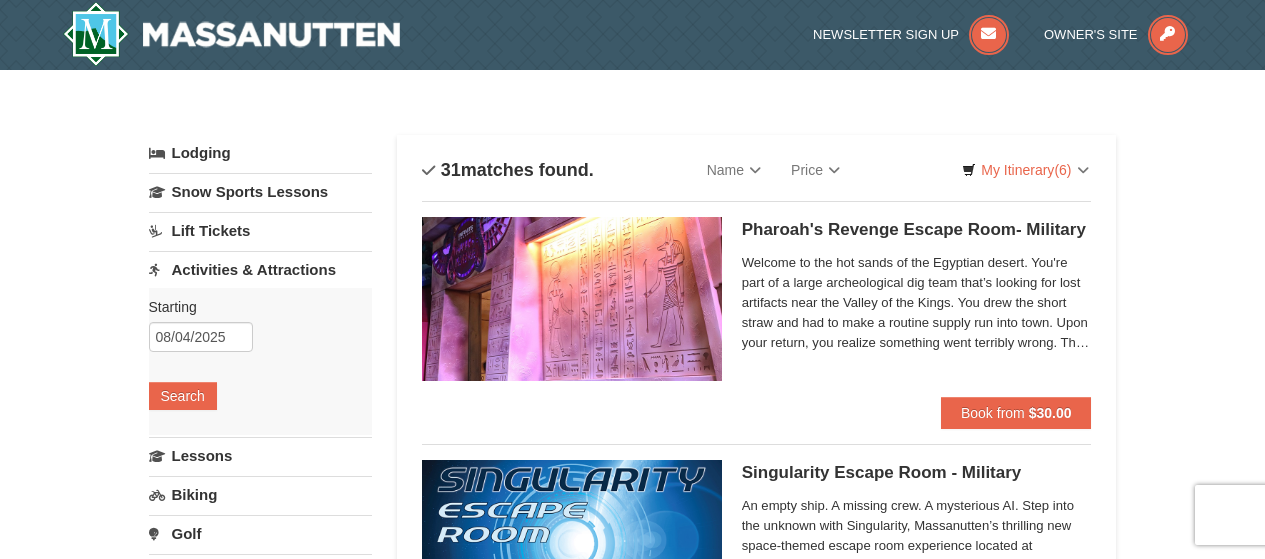 scroll, scrollTop: 0, scrollLeft: 0, axis: both 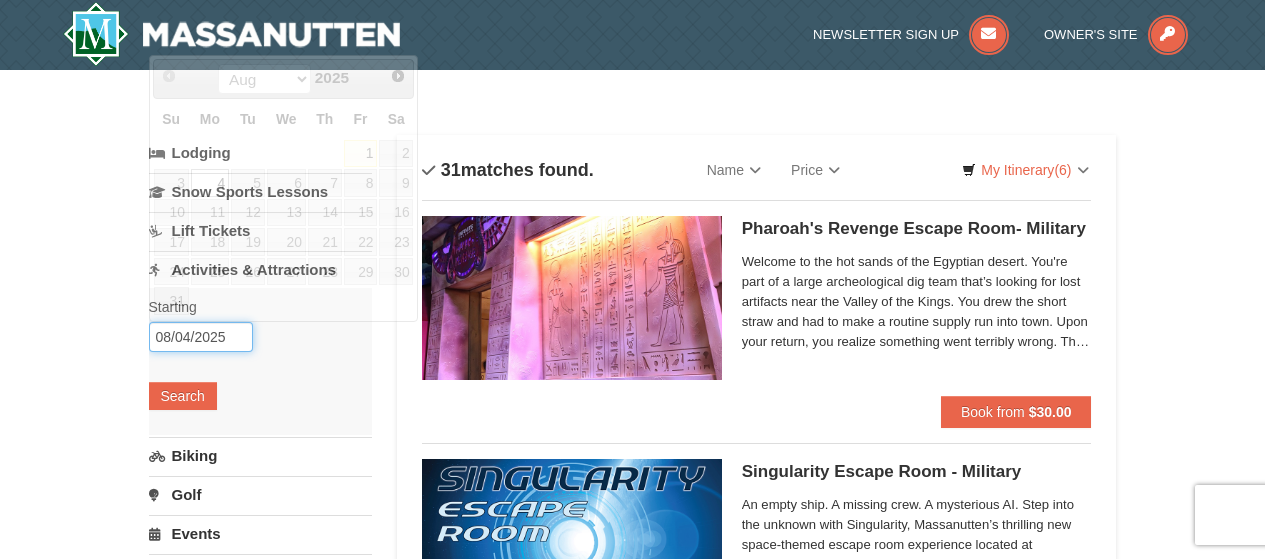 click on "08/04/2025" at bounding box center (201, 337) 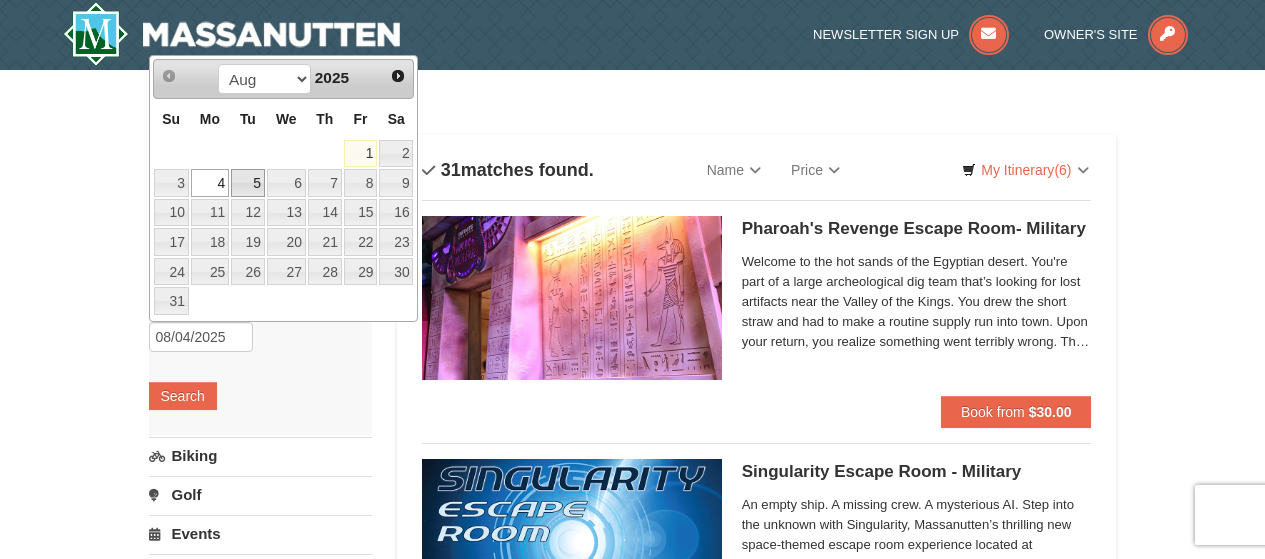 click on "5" at bounding box center (248, 183) 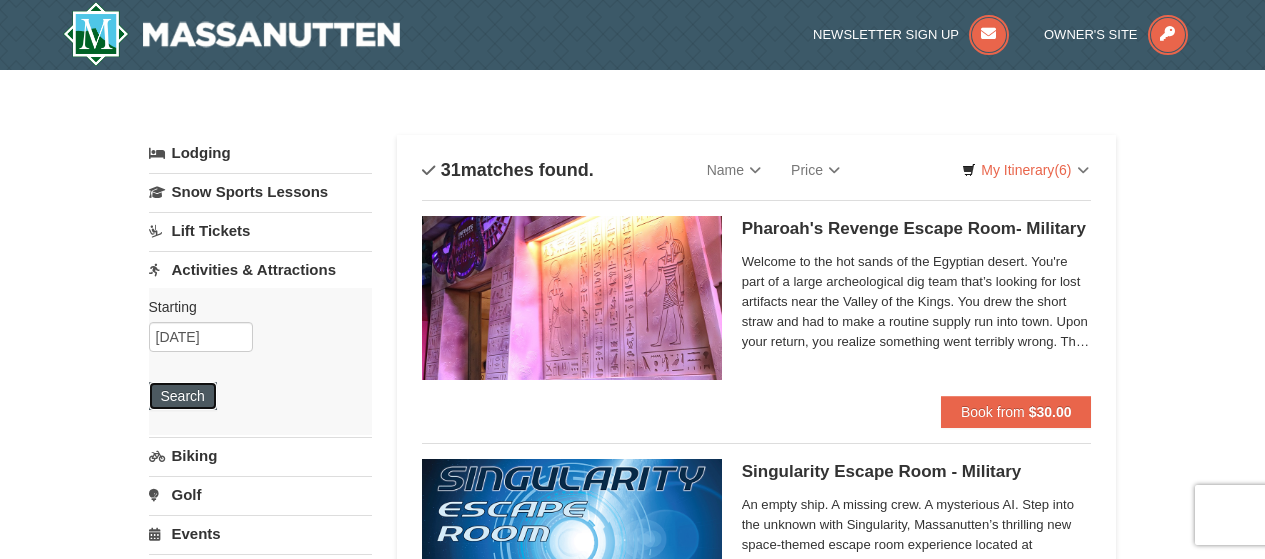 click on "Search" at bounding box center (183, 396) 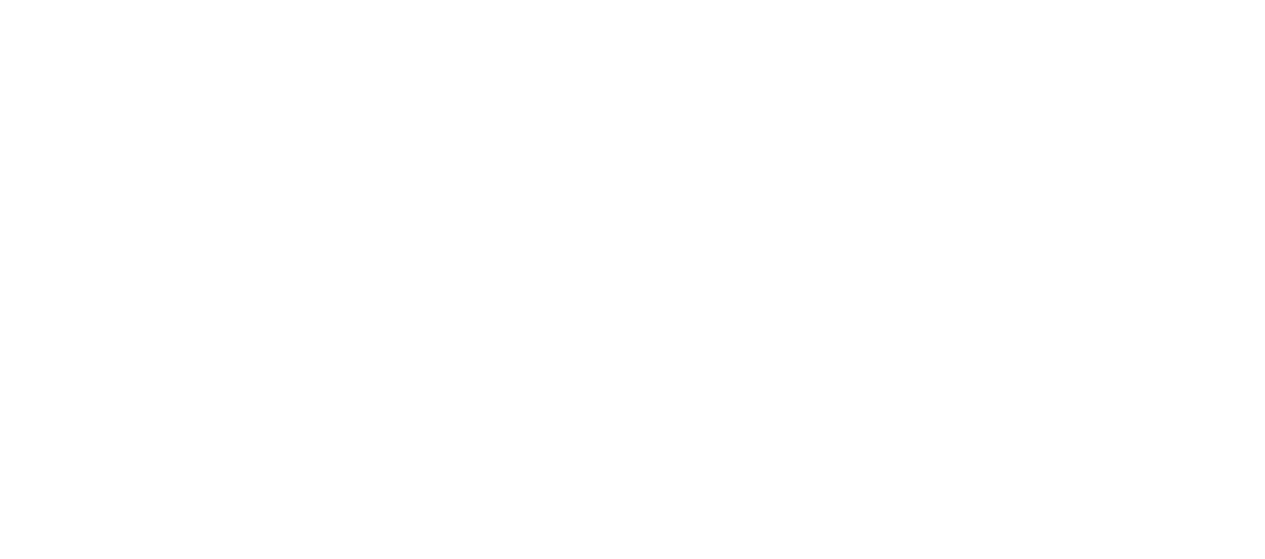 scroll, scrollTop: 0, scrollLeft: 0, axis: both 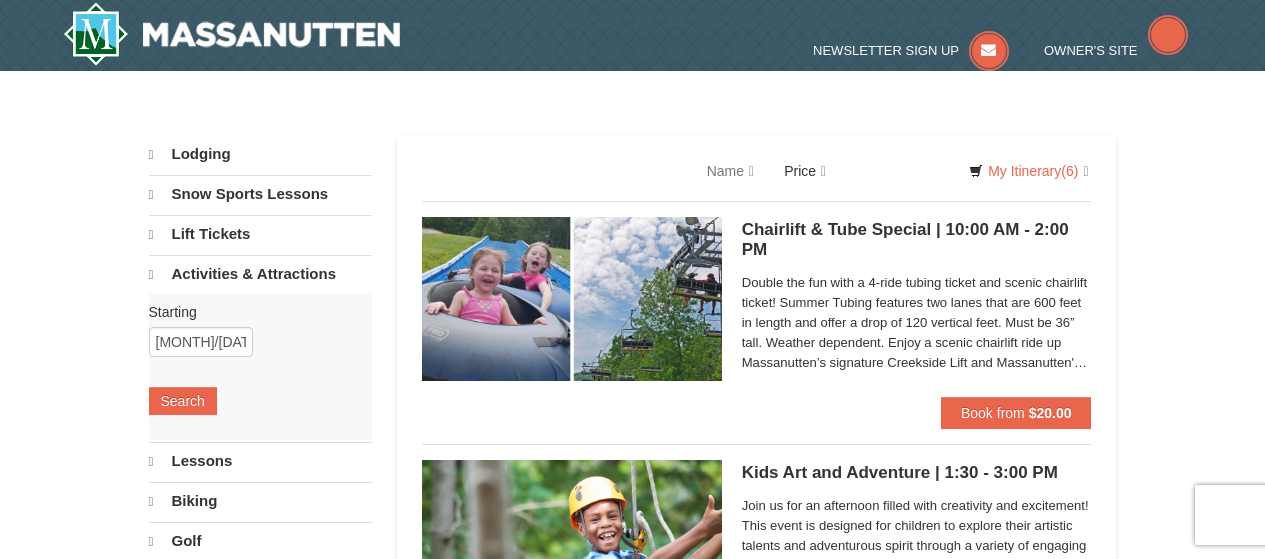 select on "8" 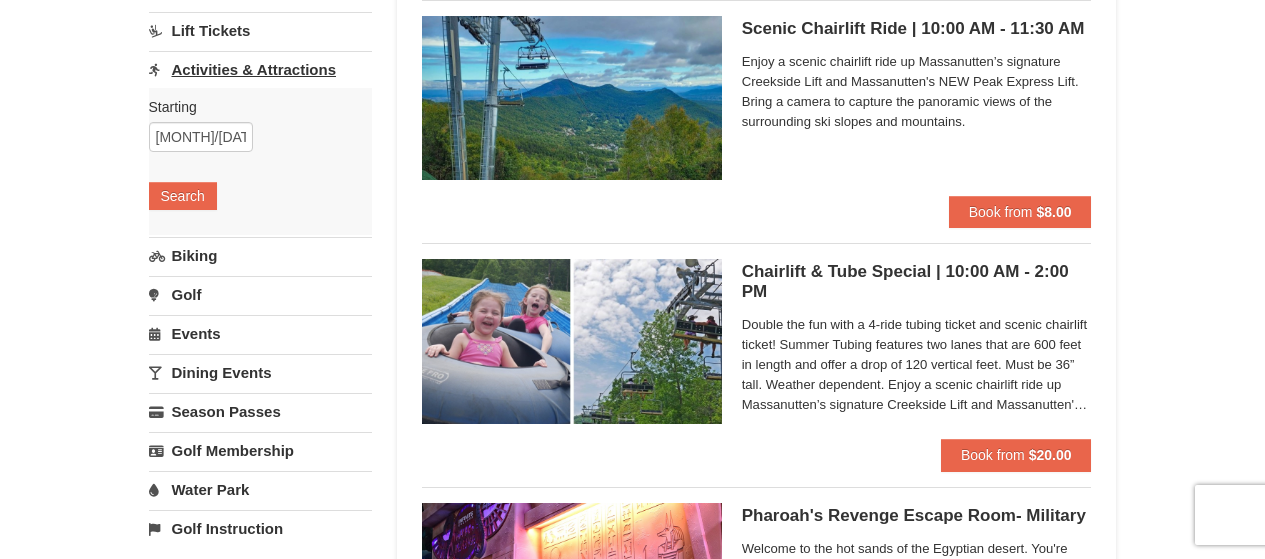 scroll, scrollTop: 100, scrollLeft: 0, axis: vertical 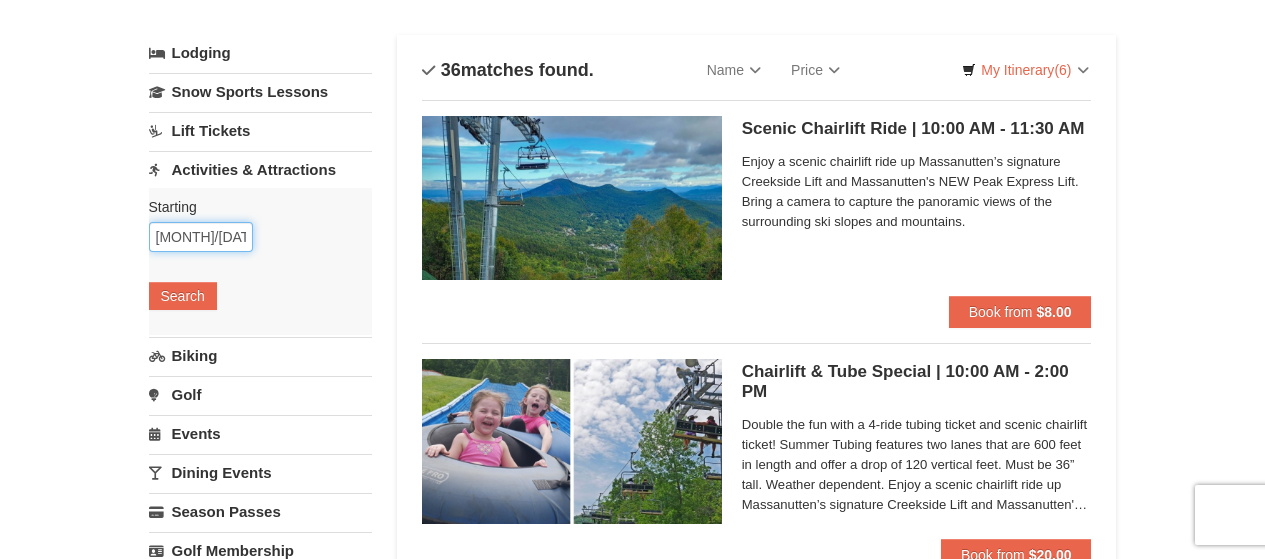 click on "[DATE]" at bounding box center (201, 237) 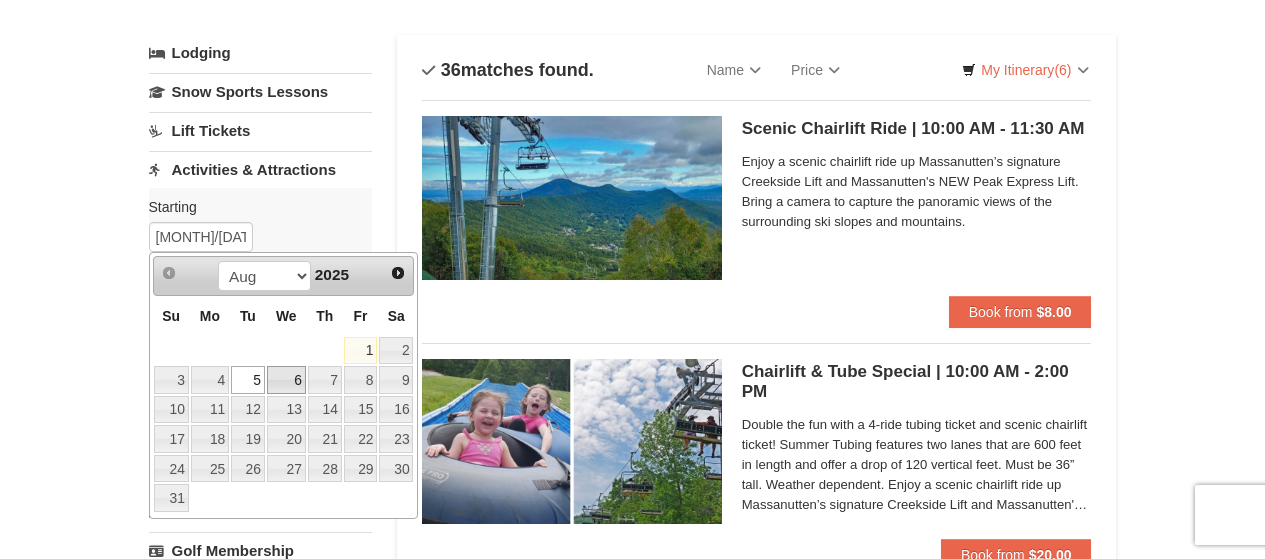 click on "6" at bounding box center (286, 380) 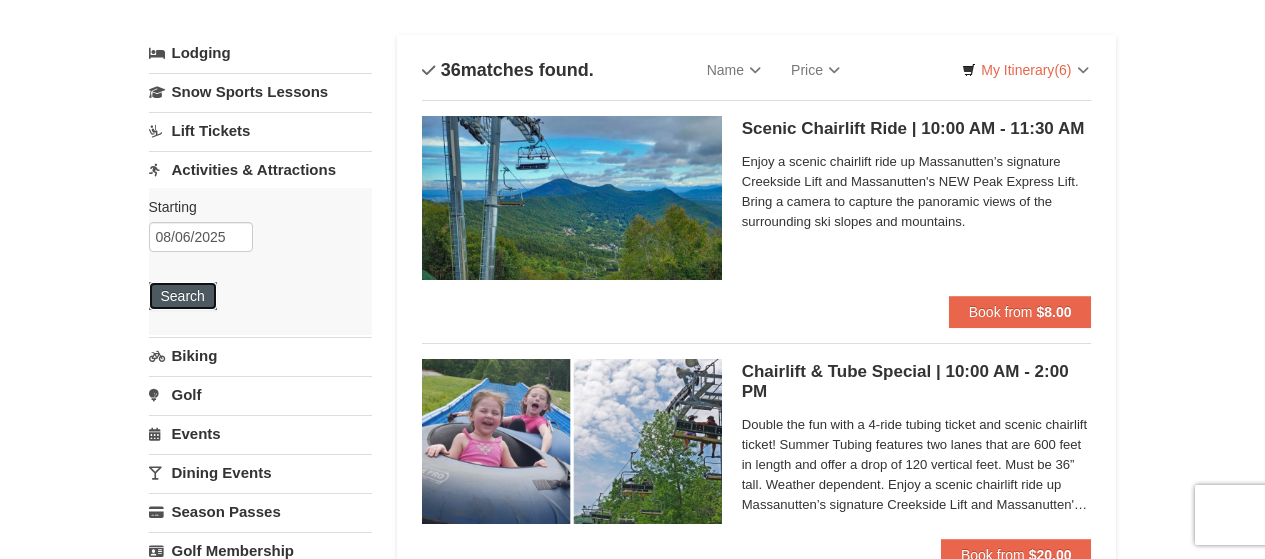 click on "Search" at bounding box center (183, 296) 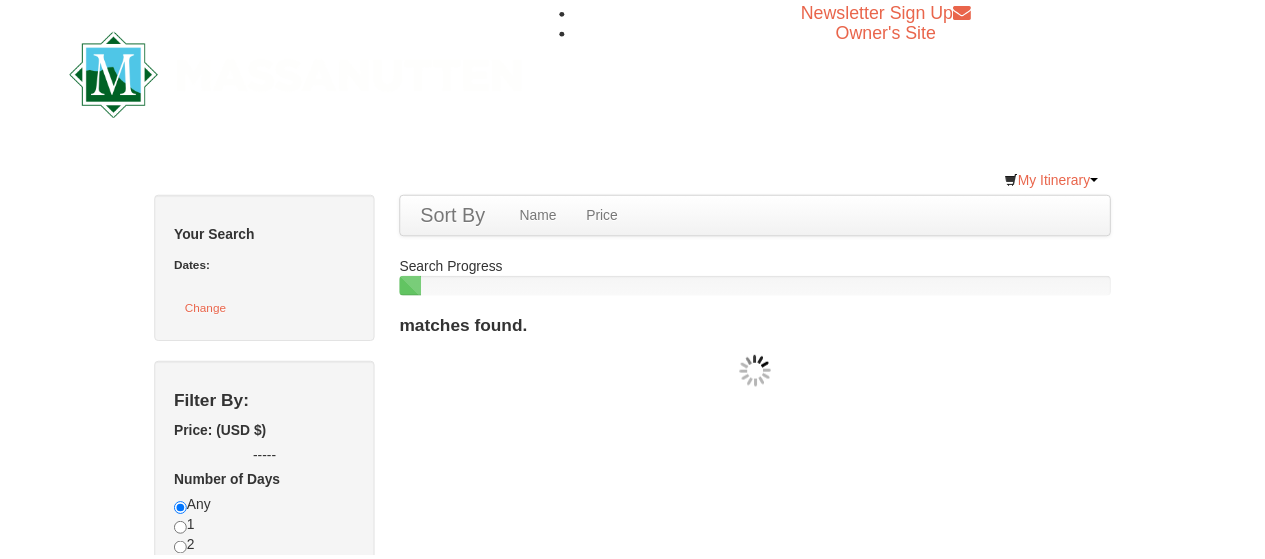 scroll, scrollTop: 0, scrollLeft: 0, axis: both 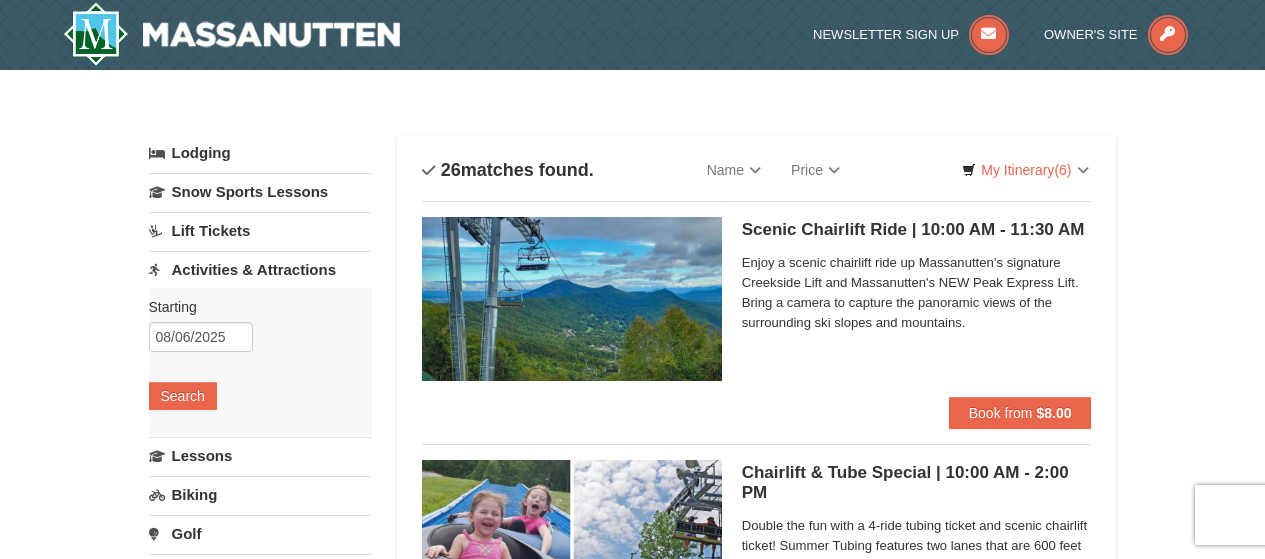 select on "8" 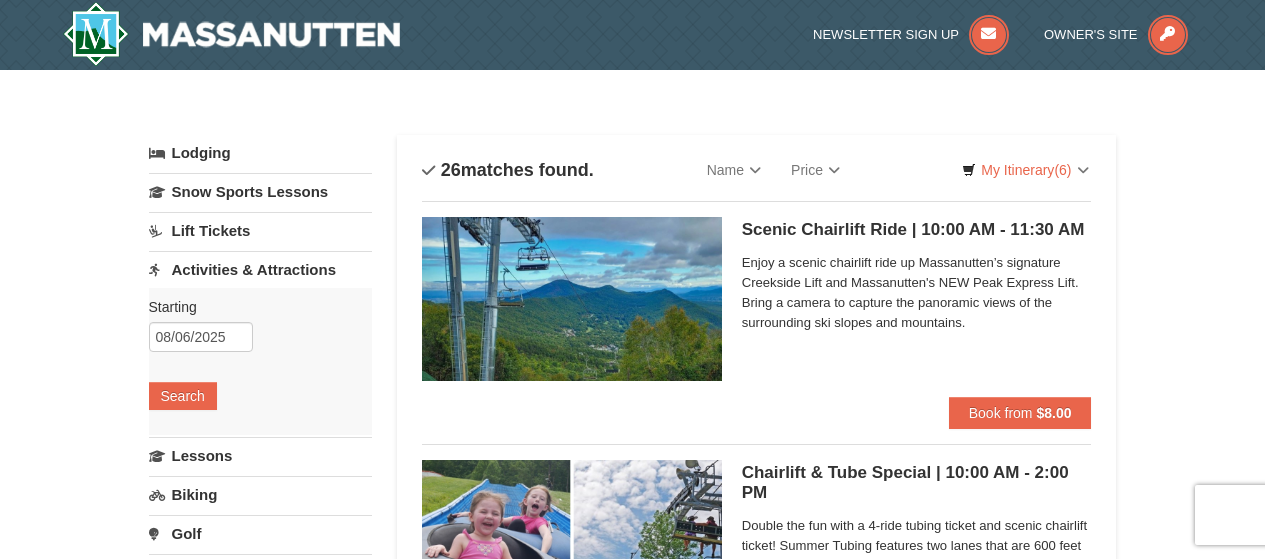 scroll, scrollTop: 201, scrollLeft: 0, axis: vertical 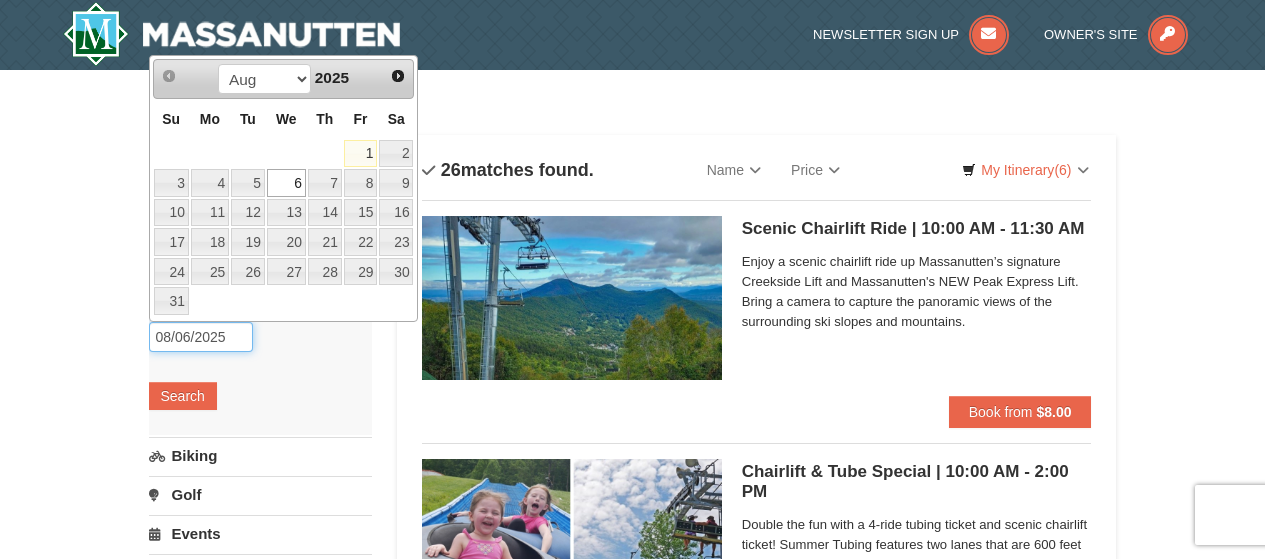 click on "08/06/2025" at bounding box center [201, 337] 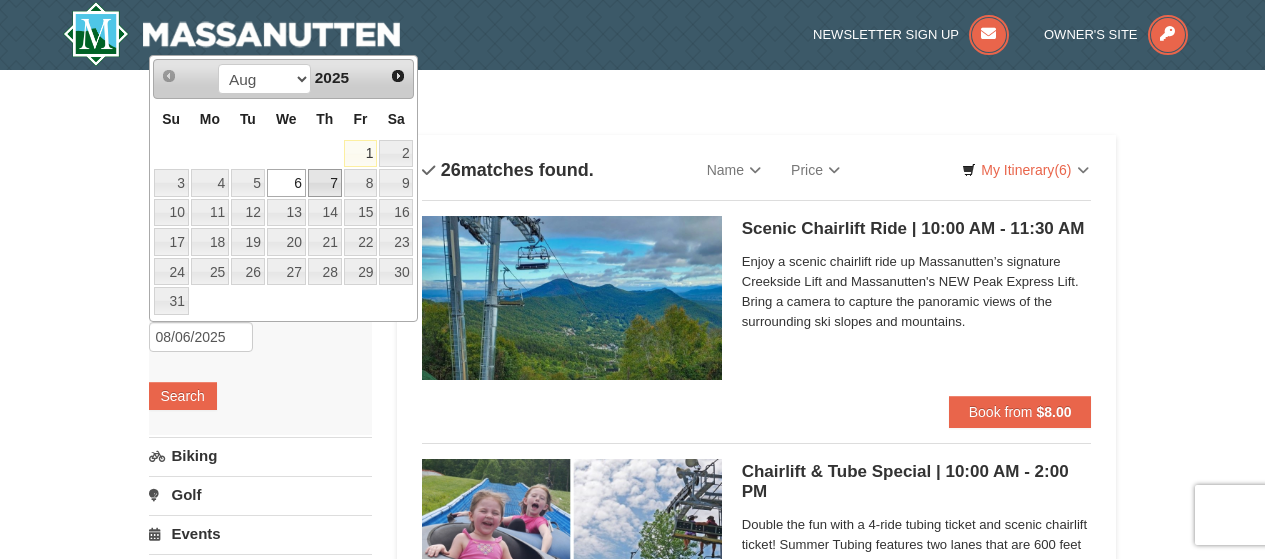 click on "7" at bounding box center [325, 183] 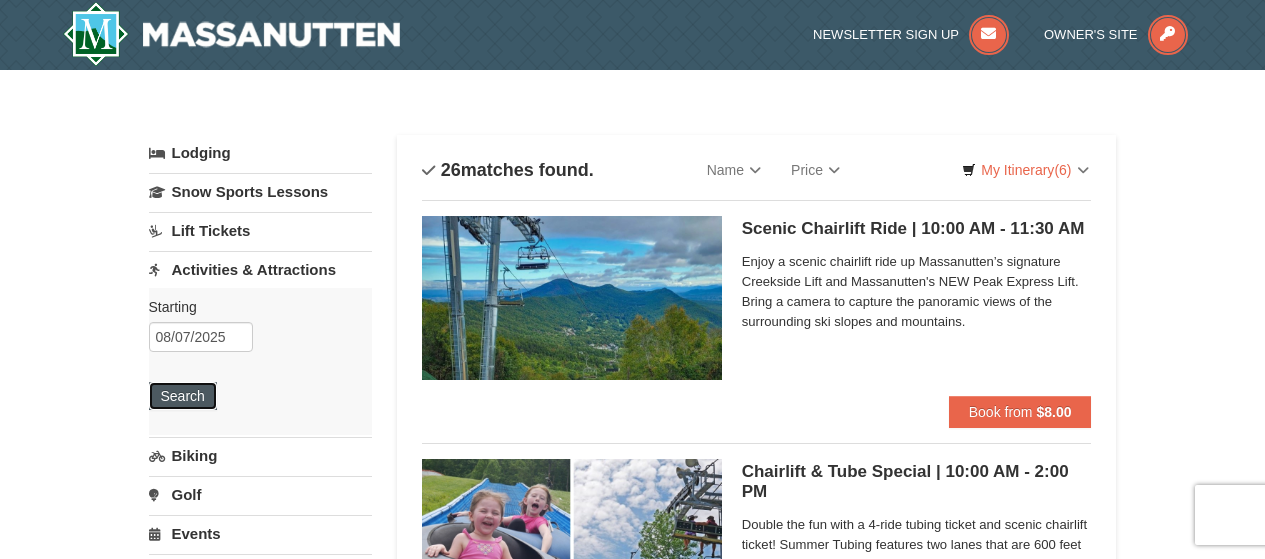 click on "Search" at bounding box center [183, 396] 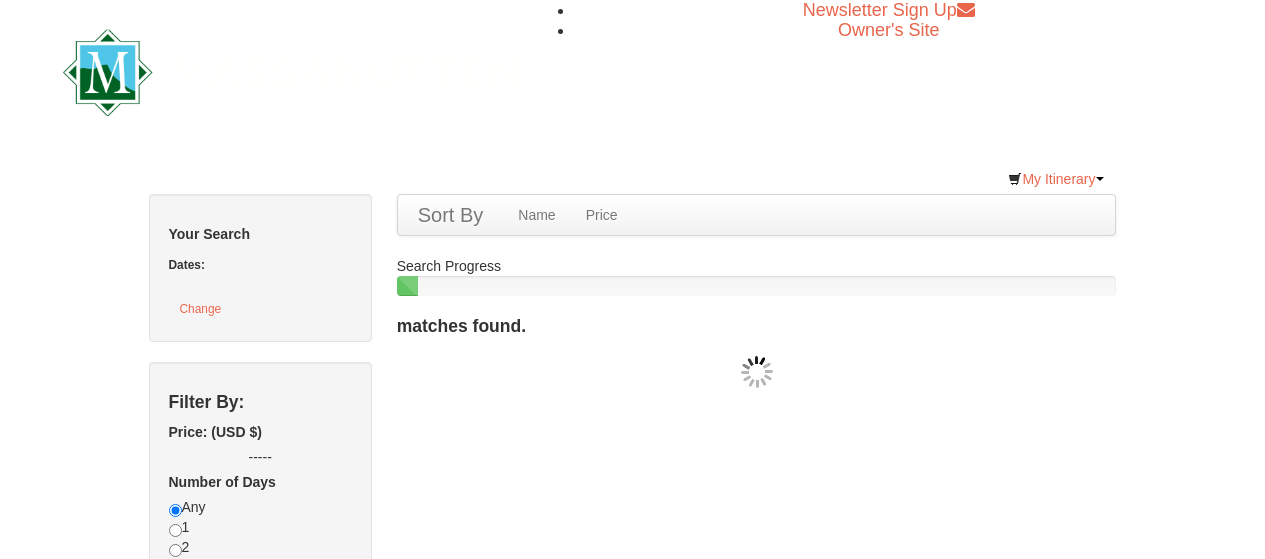 scroll, scrollTop: 0, scrollLeft: 0, axis: both 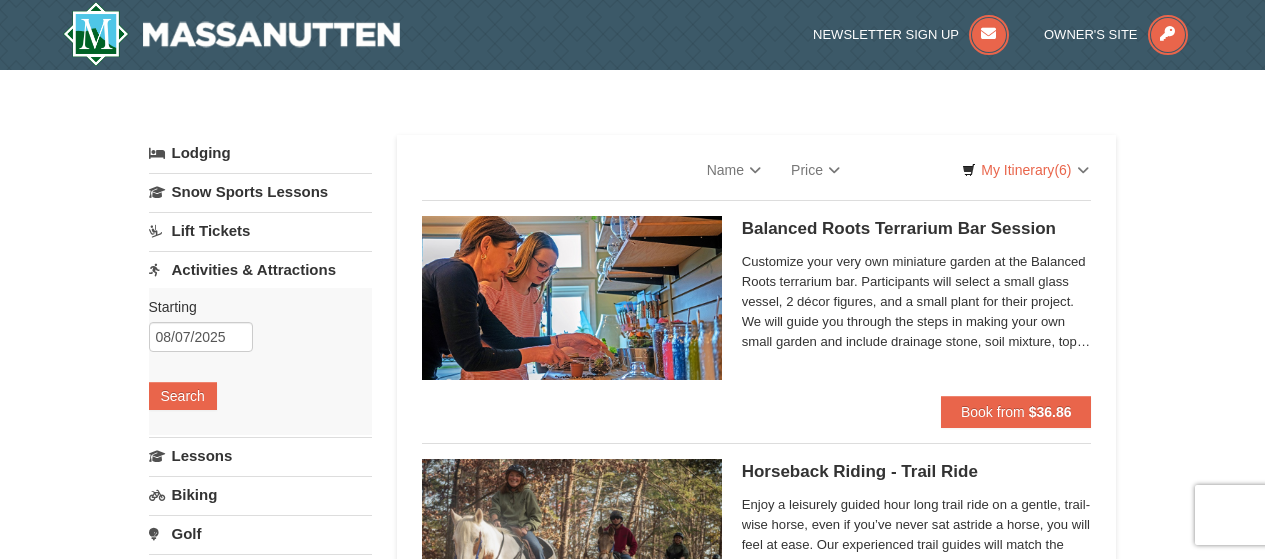 select on "8" 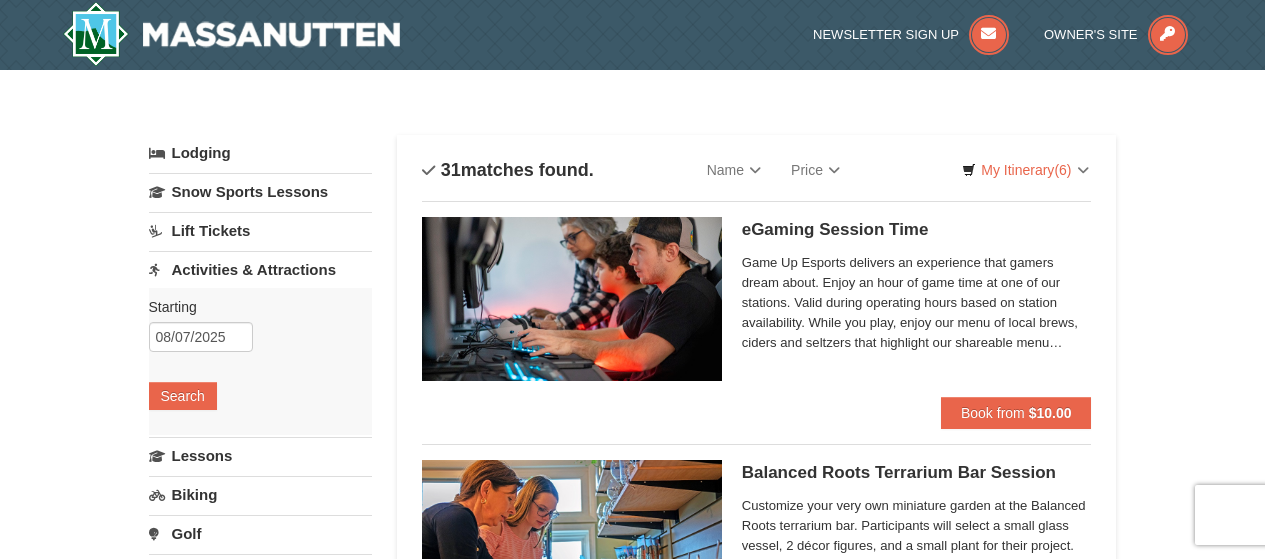 scroll, scrollTop: 0, scrollLeft: 0, axis: both 